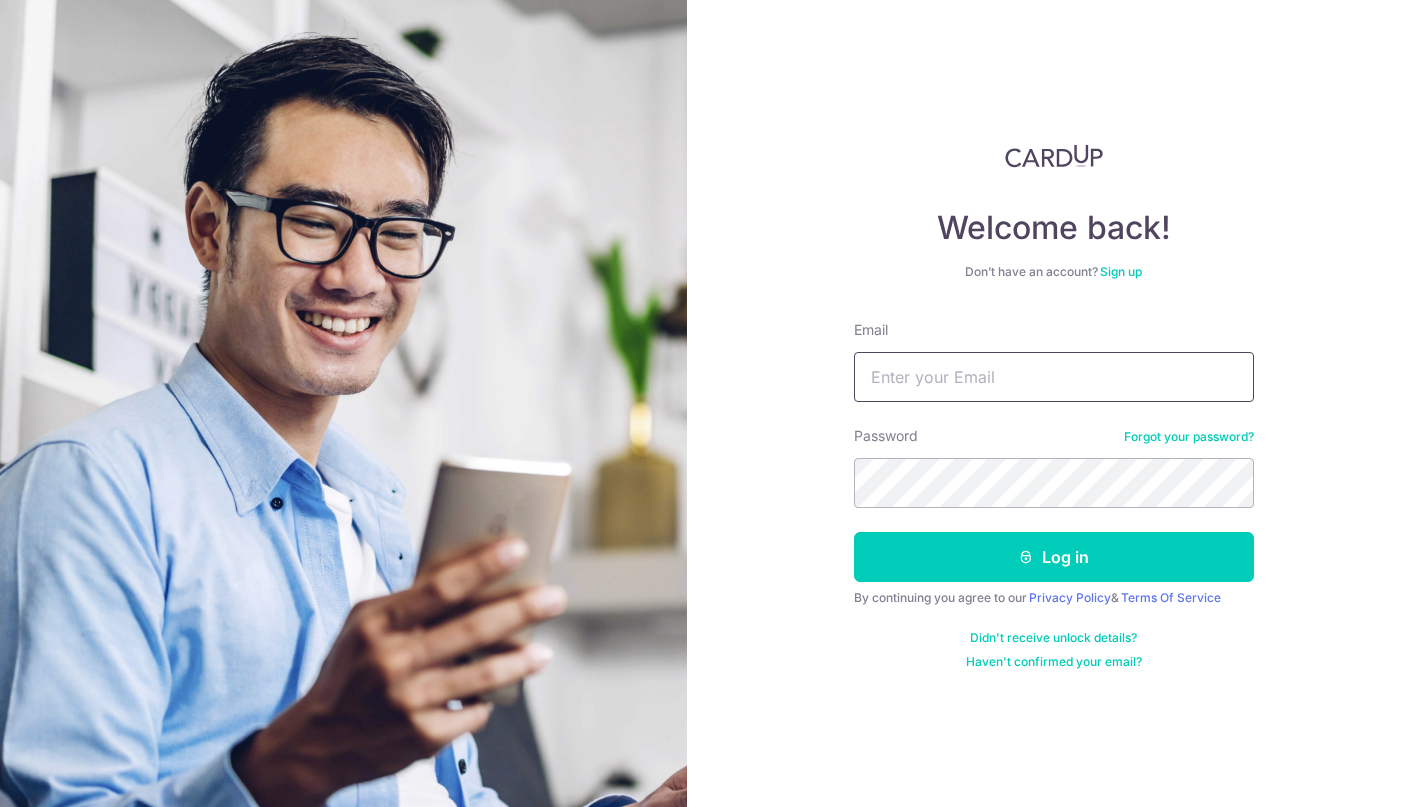 scroll, scrollTop: 0, scrollLeft: 0, axis: both 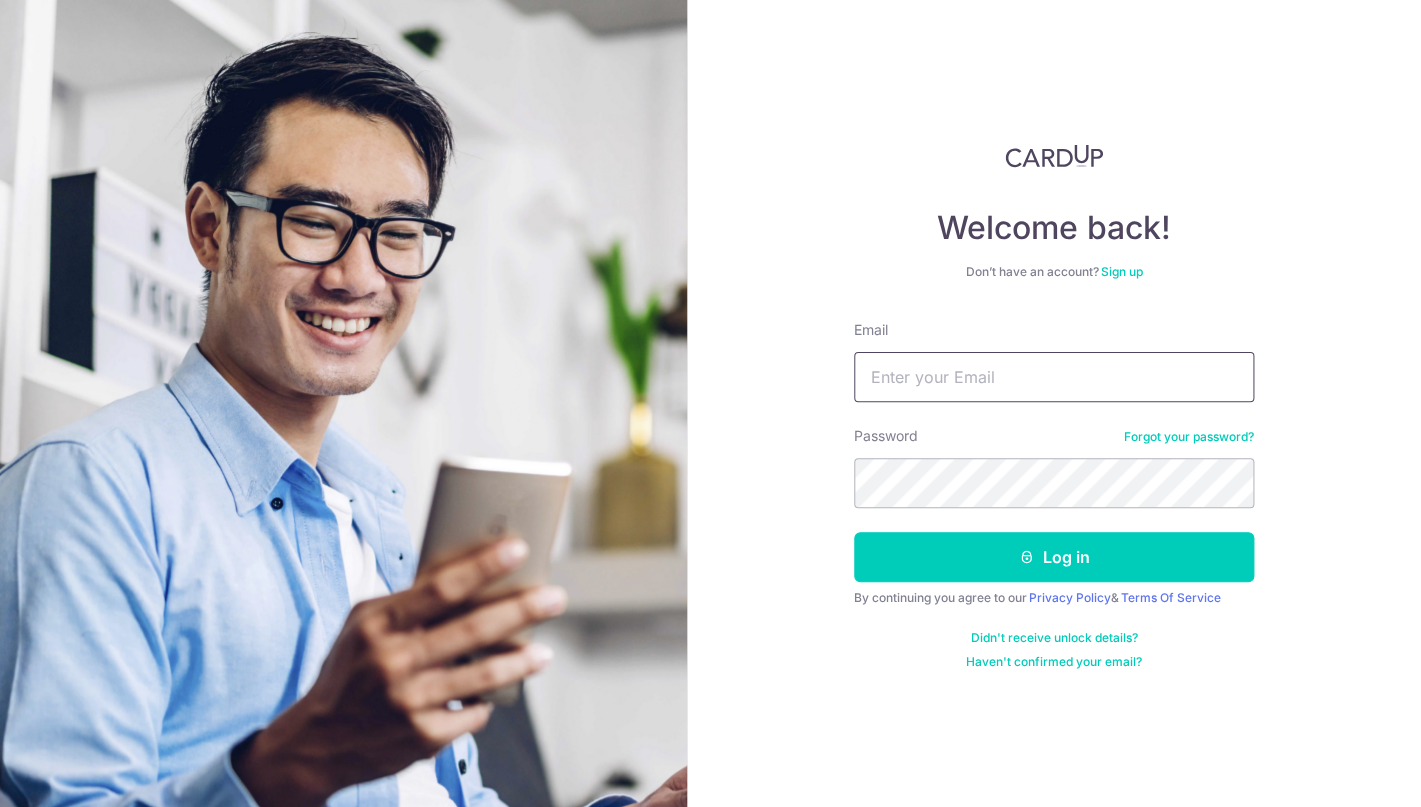 click on "Email" at bounding box center [1054, 377] 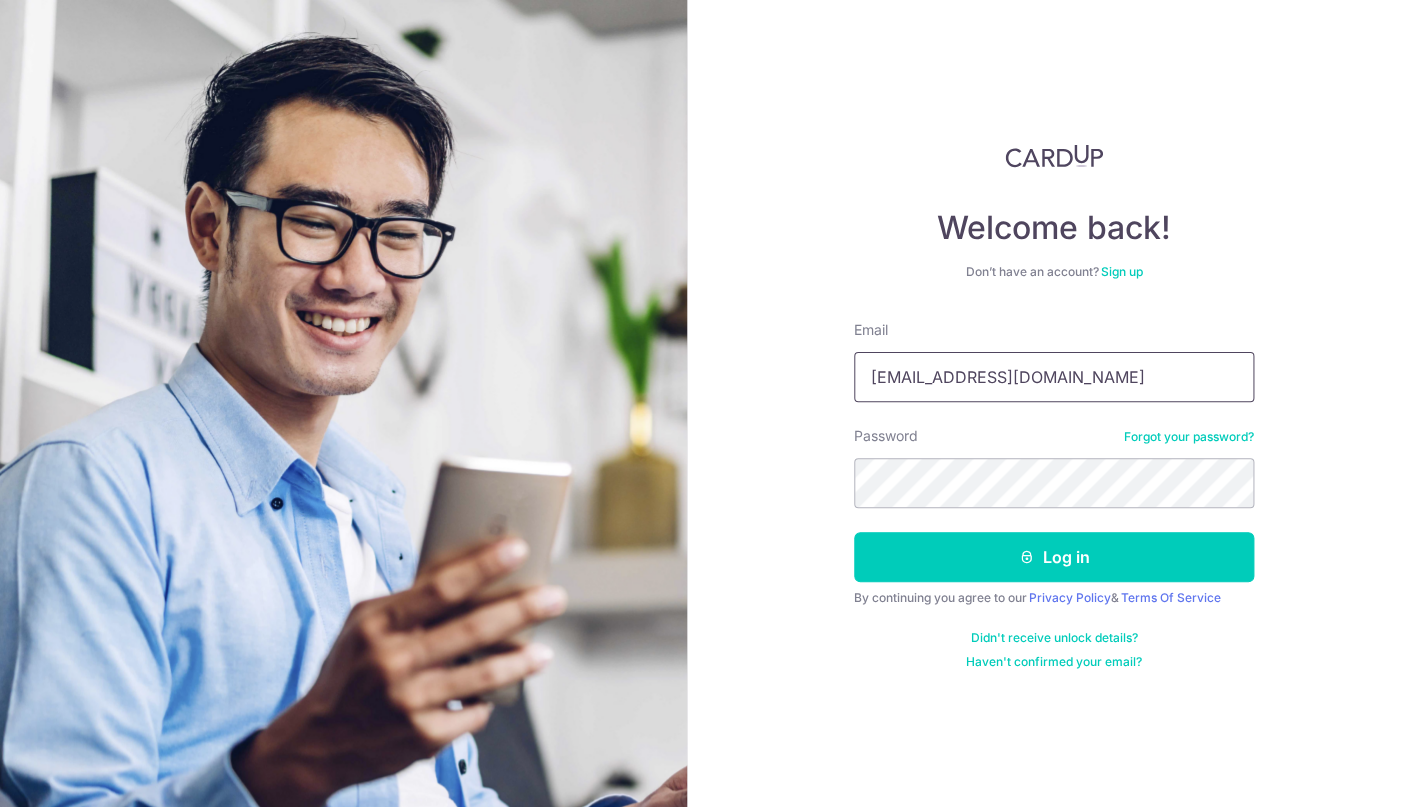 type on "[EMAIL_ADDRESS][DOMAIN_NAME]" 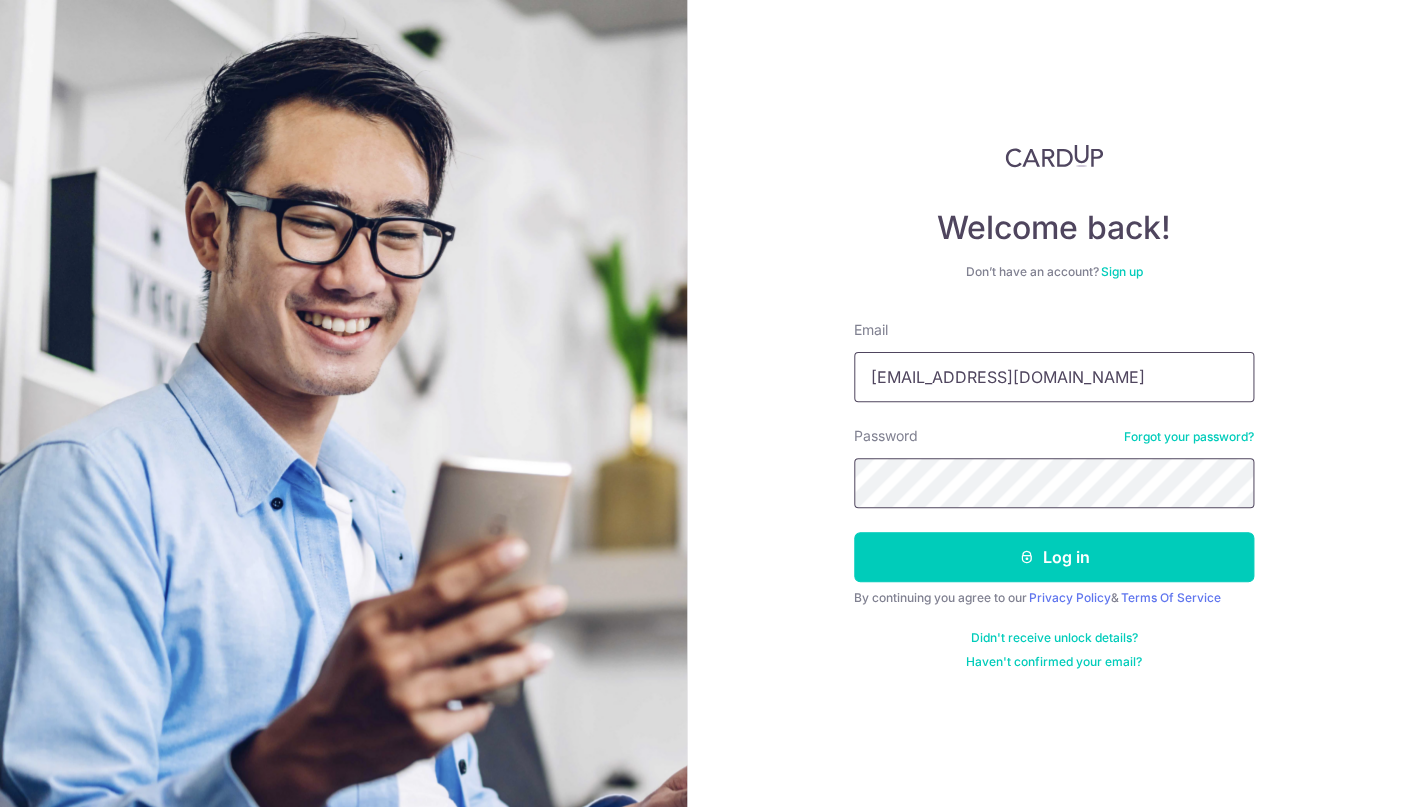 click on "Log in" at bounding box center [1054, 557] 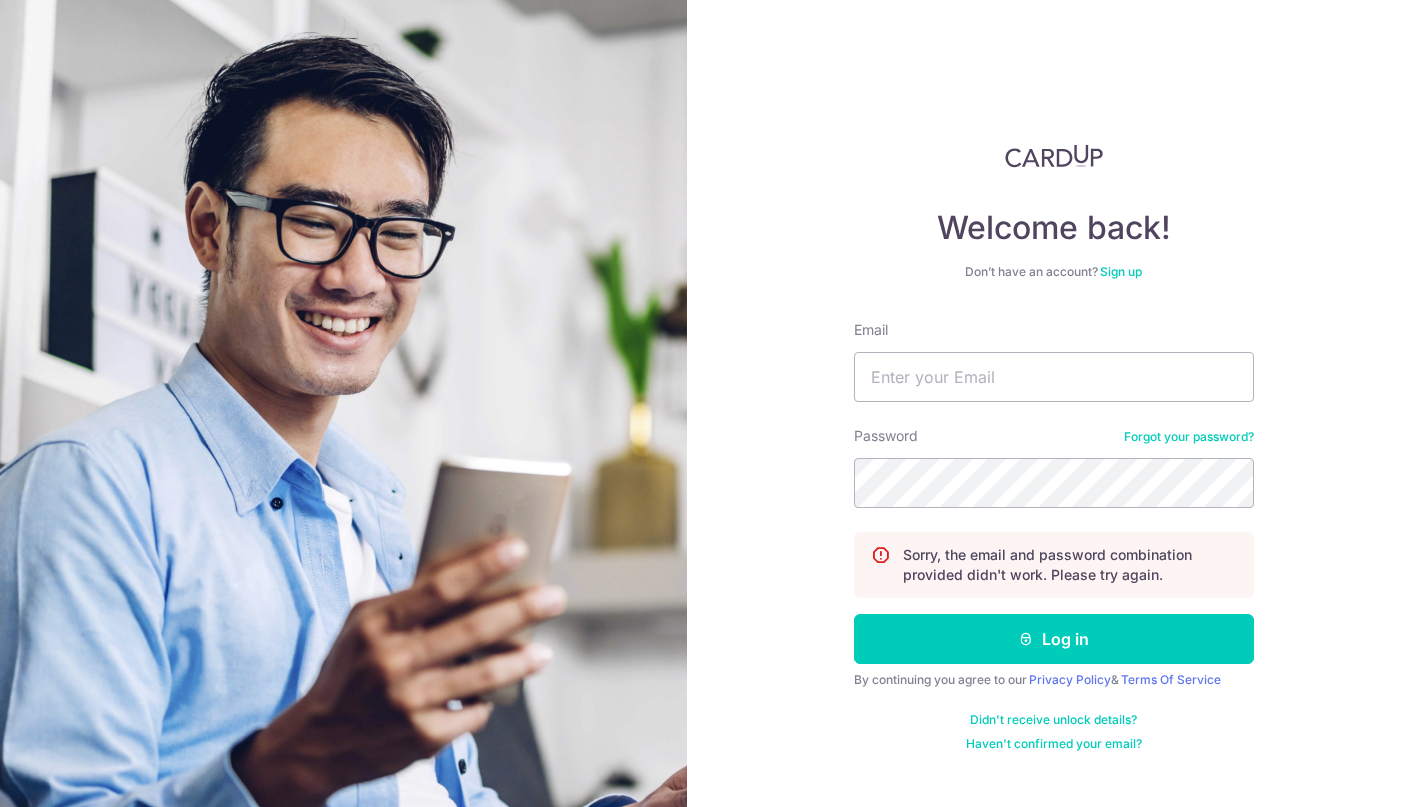 scroll, scrollTop: 0, scrollLeft: 0, axis: both 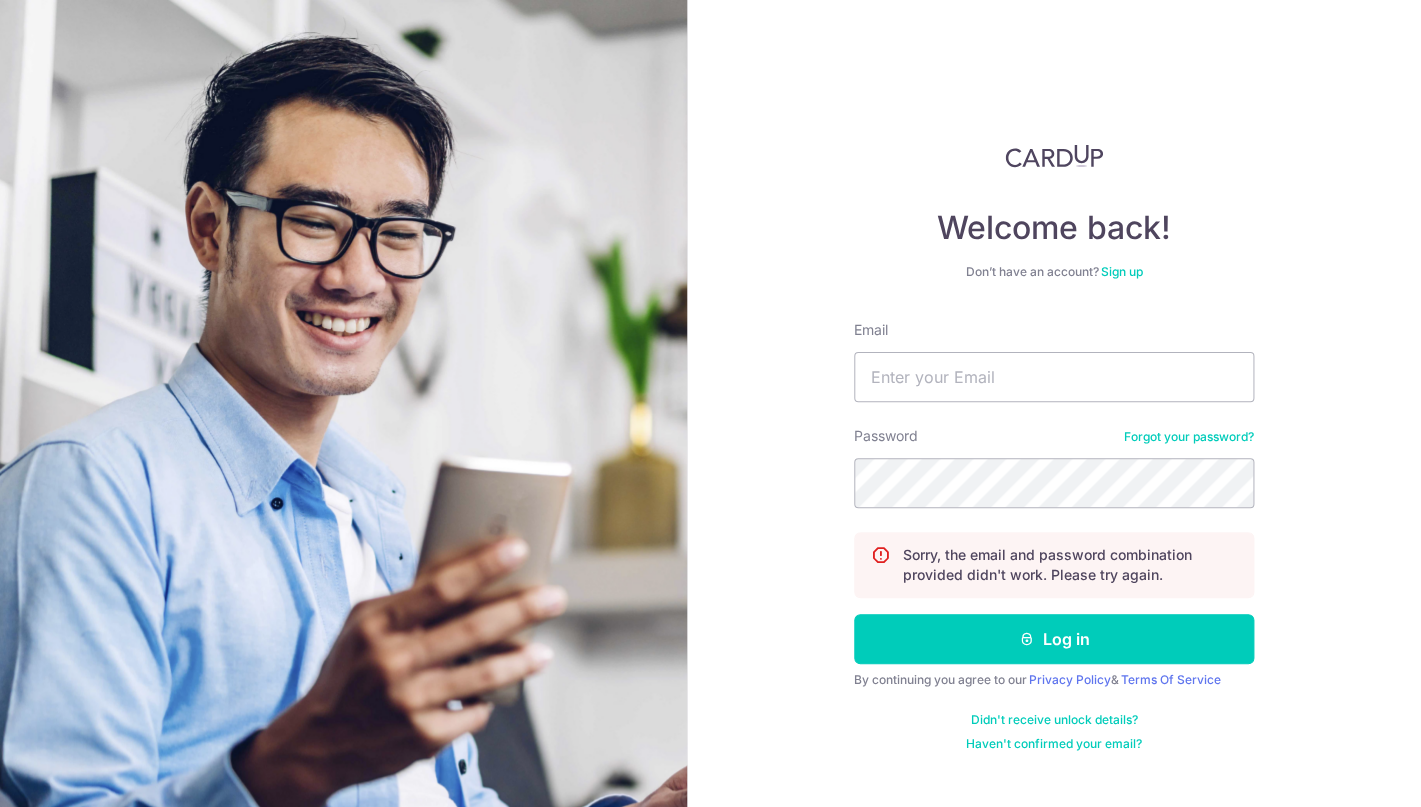 click on "Email
Password
Forgot your password?
Sorry, the email and password combination provided didn't work. Please try again.
Log in
By continuing you agree to our
Privacy Policy
&  Terms Of Service
Didn't receive unlock details?
Haven't confirmed your email?" at bounding box center [1054, 536] 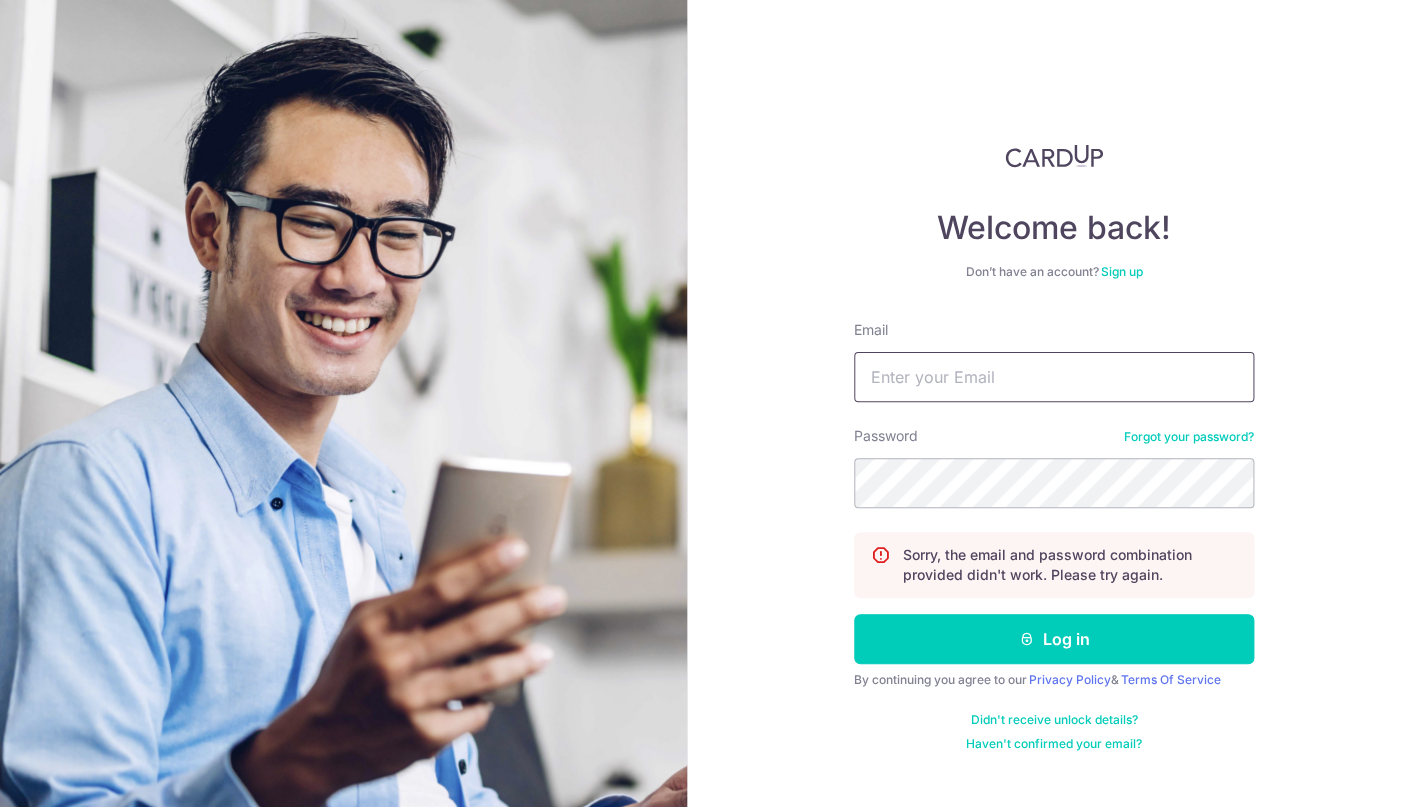 click on "Email" at bounding box center [1054, 377] 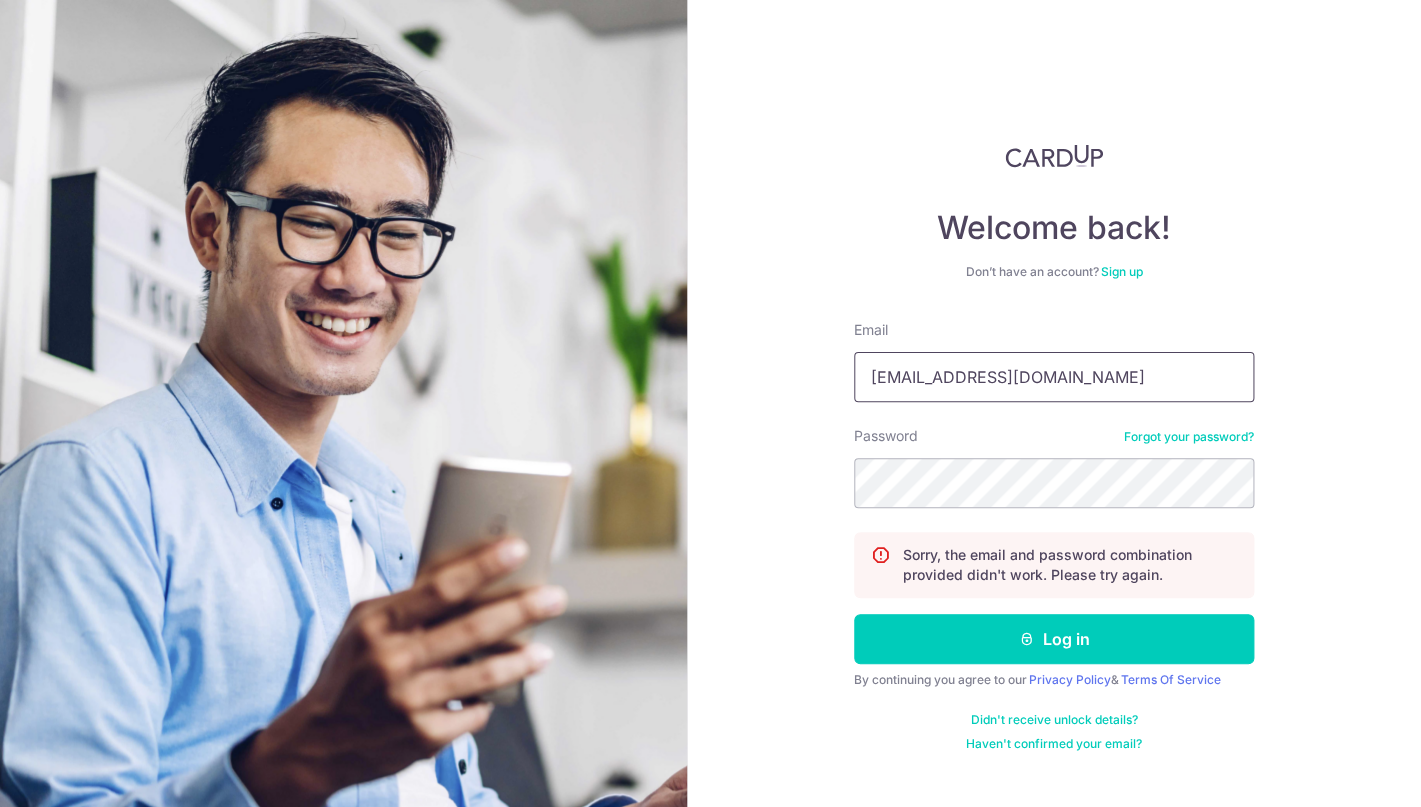 type on "[EMAIL_ADDRESS][DOMAIN_NAME]" 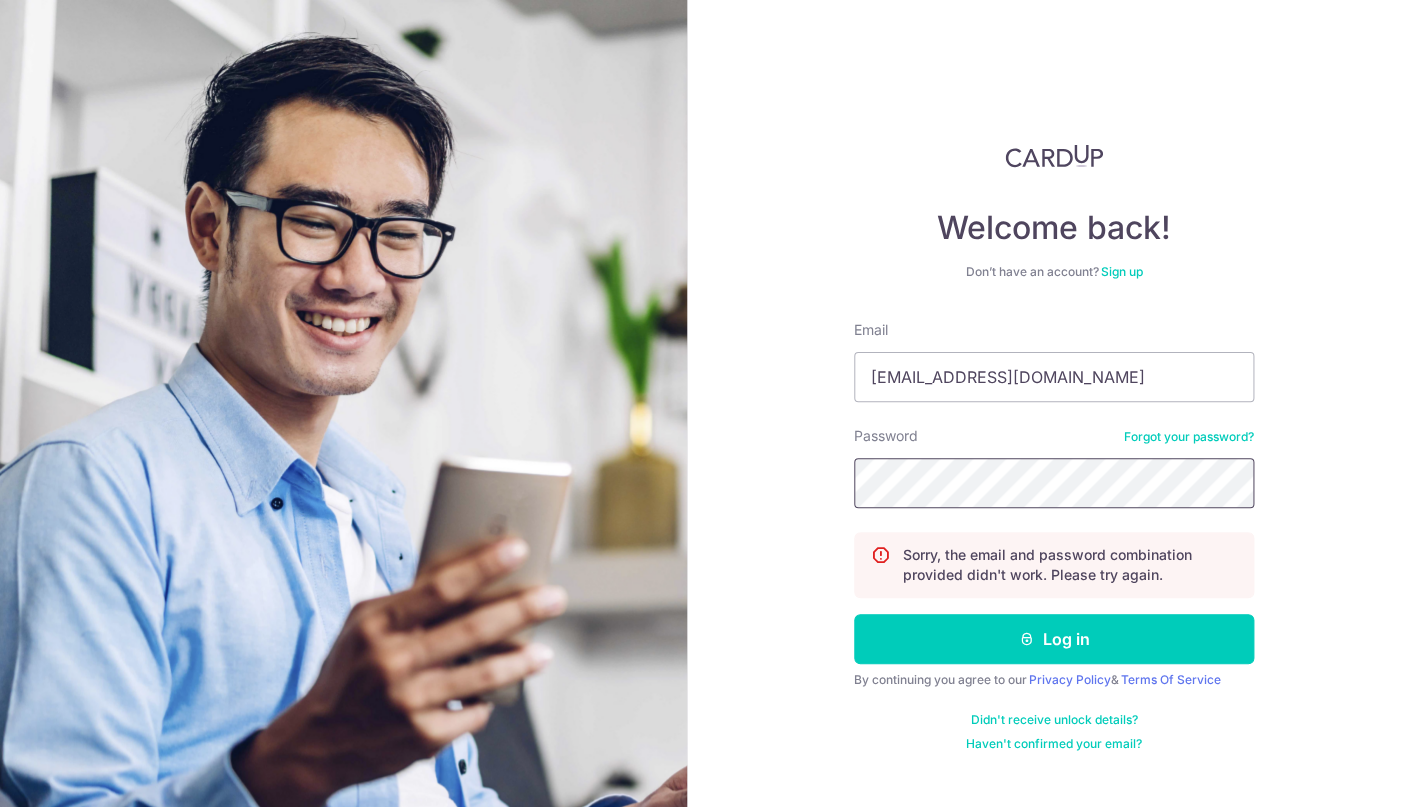 click on "Log in" at bounding box center (1054, 639) 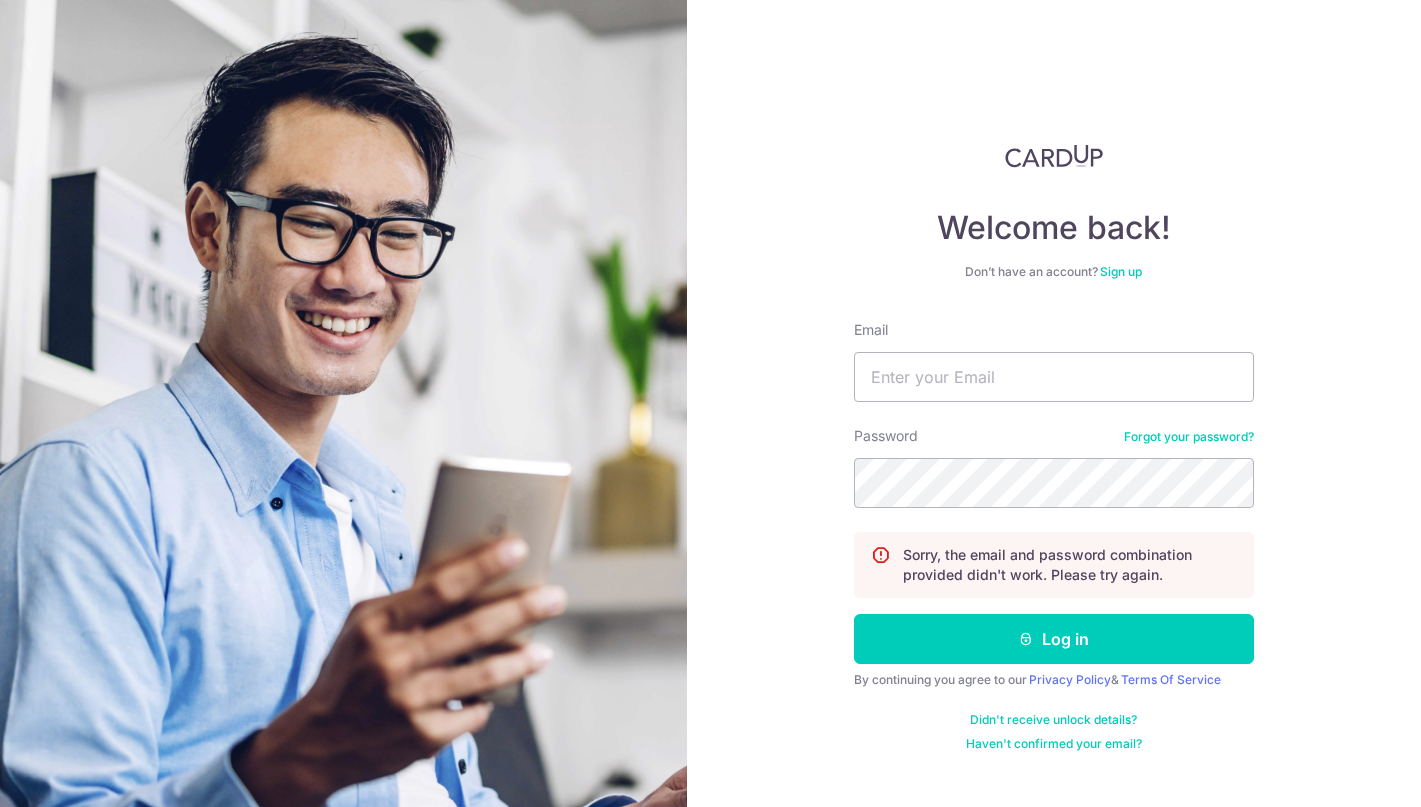 scroll, scrollTop: 0, scrollLeft: 0, axis: both 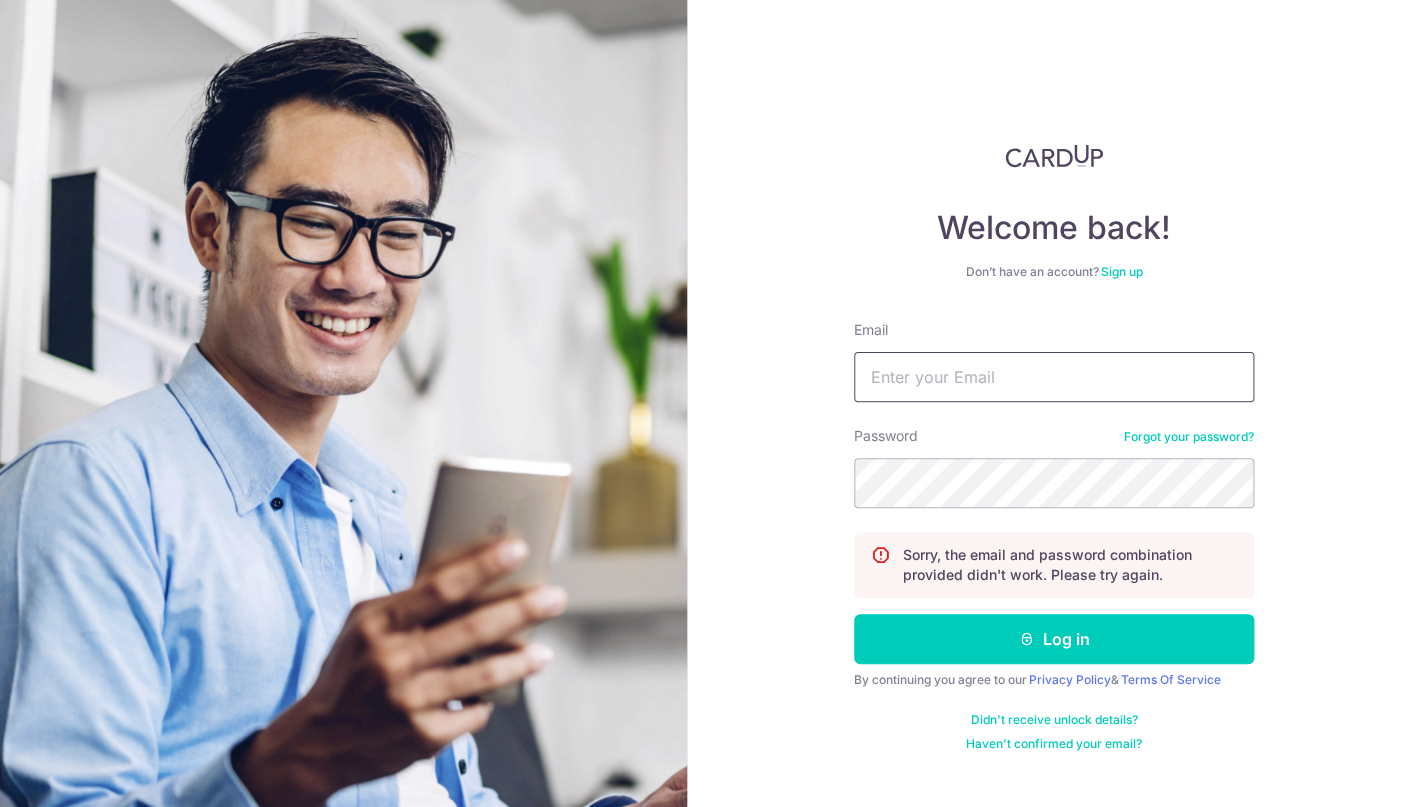 click on "Email" at bounding box center (1054, 377) 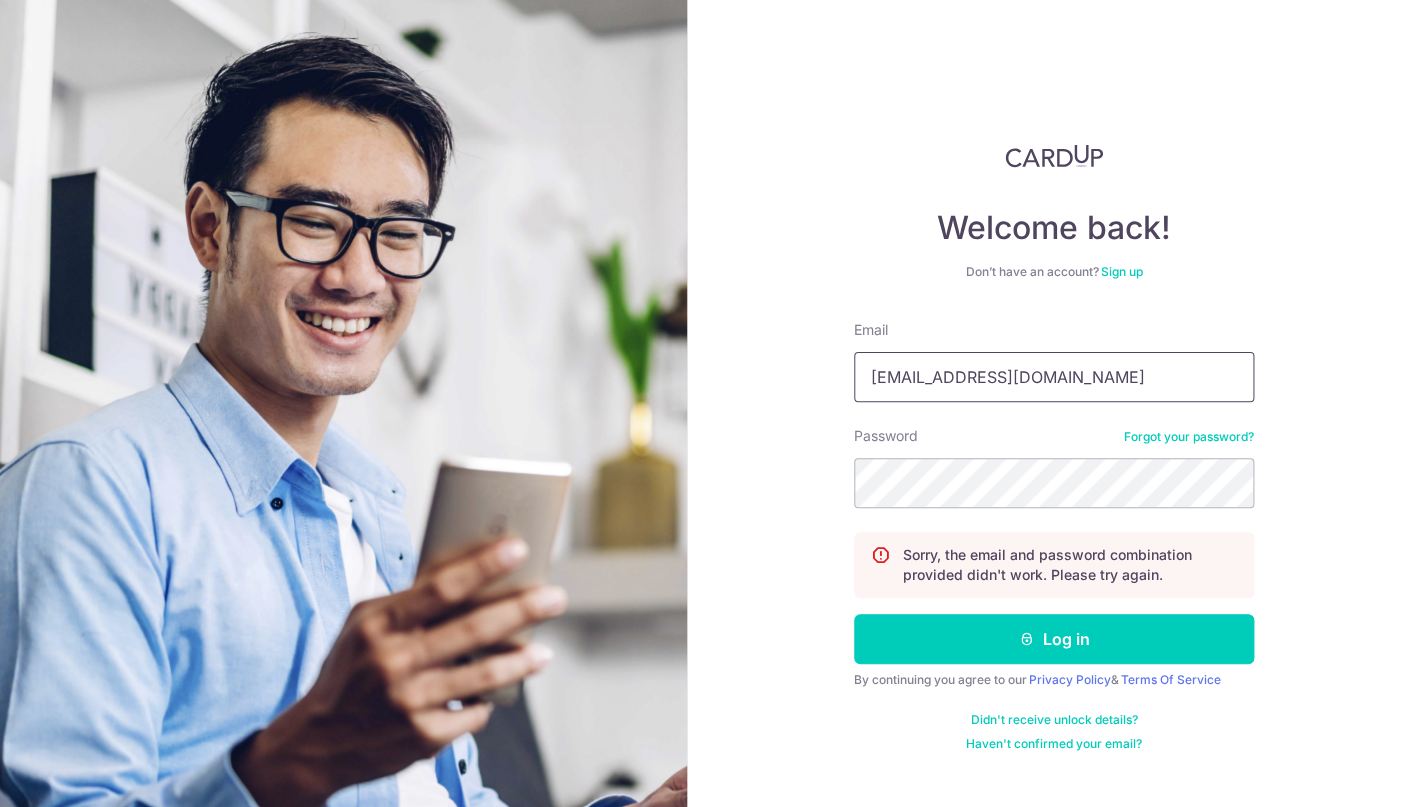 type on "[EMAIL_ADDRESS][DOMAIN_NAME]" 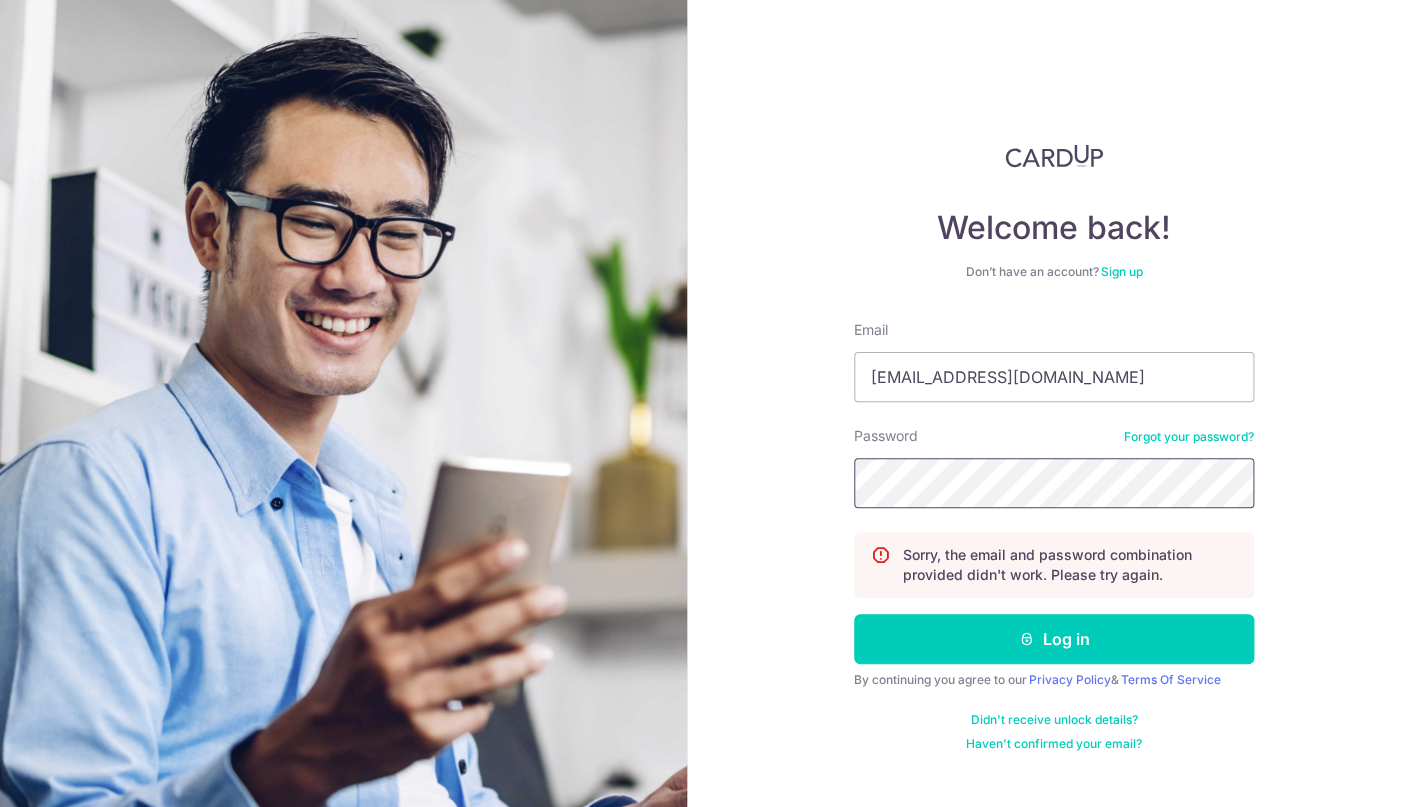 click on "Log in" at bounding box center (1054, 639) 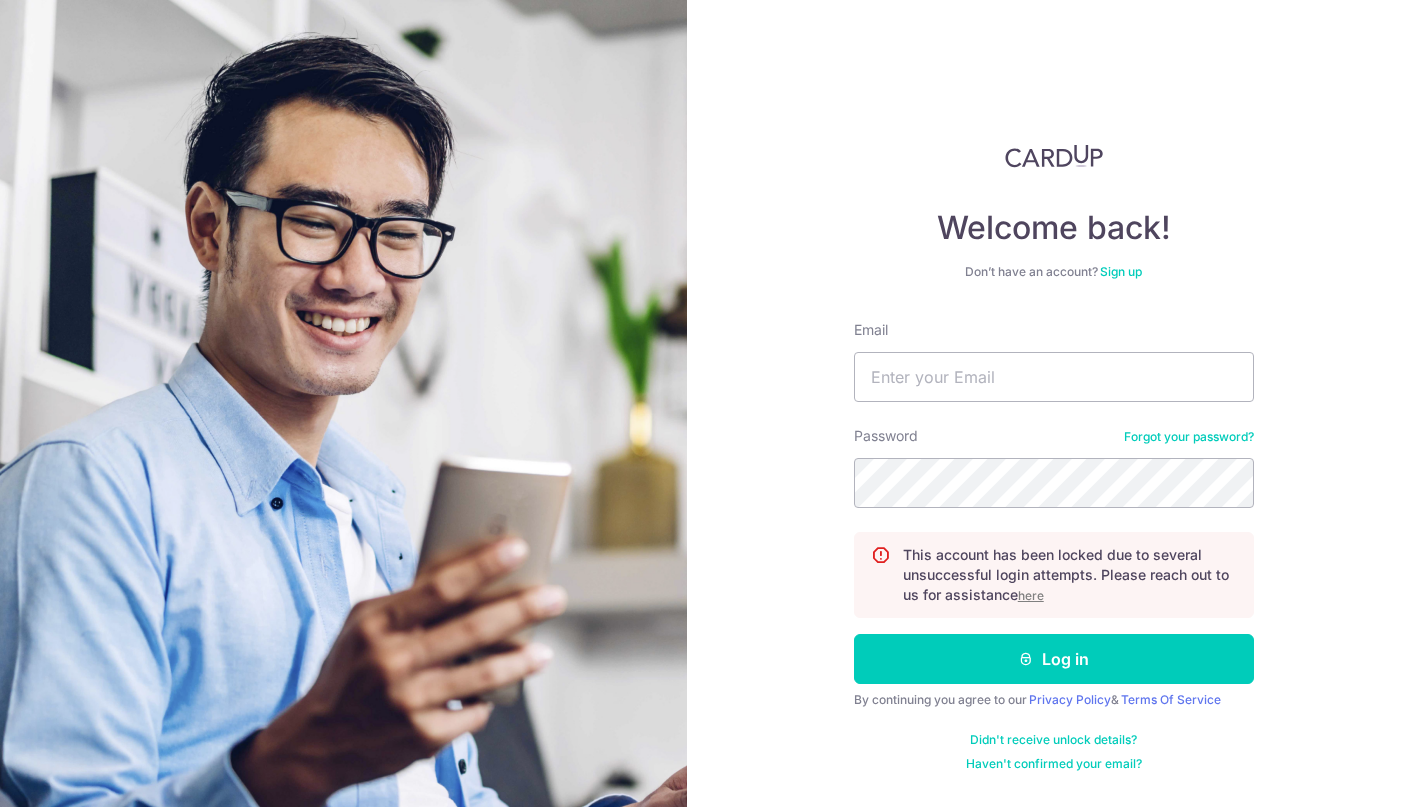 scroll, scrollTop: 0, scrollLeft: 0, axis: both 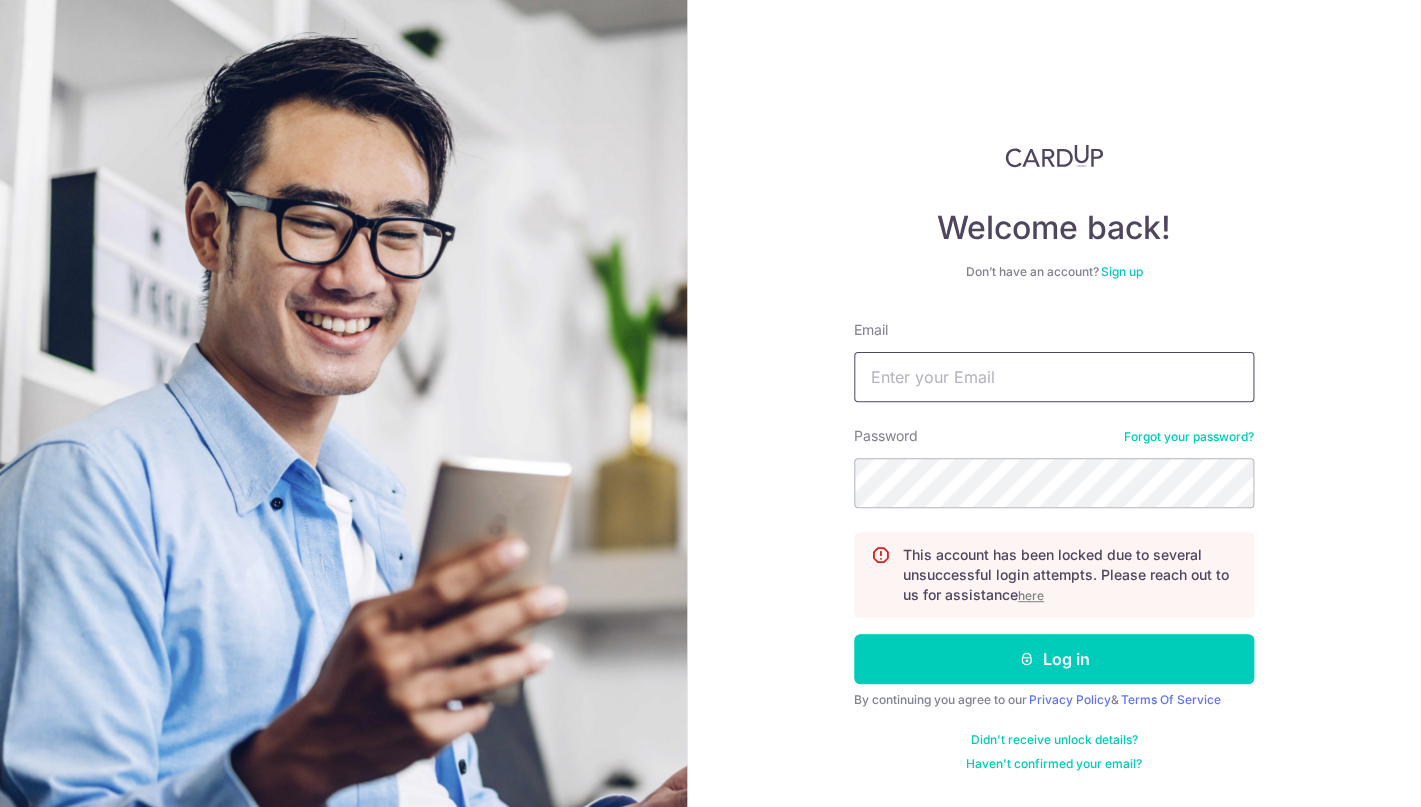 click on "Email" at bounding box center [1054, 377] 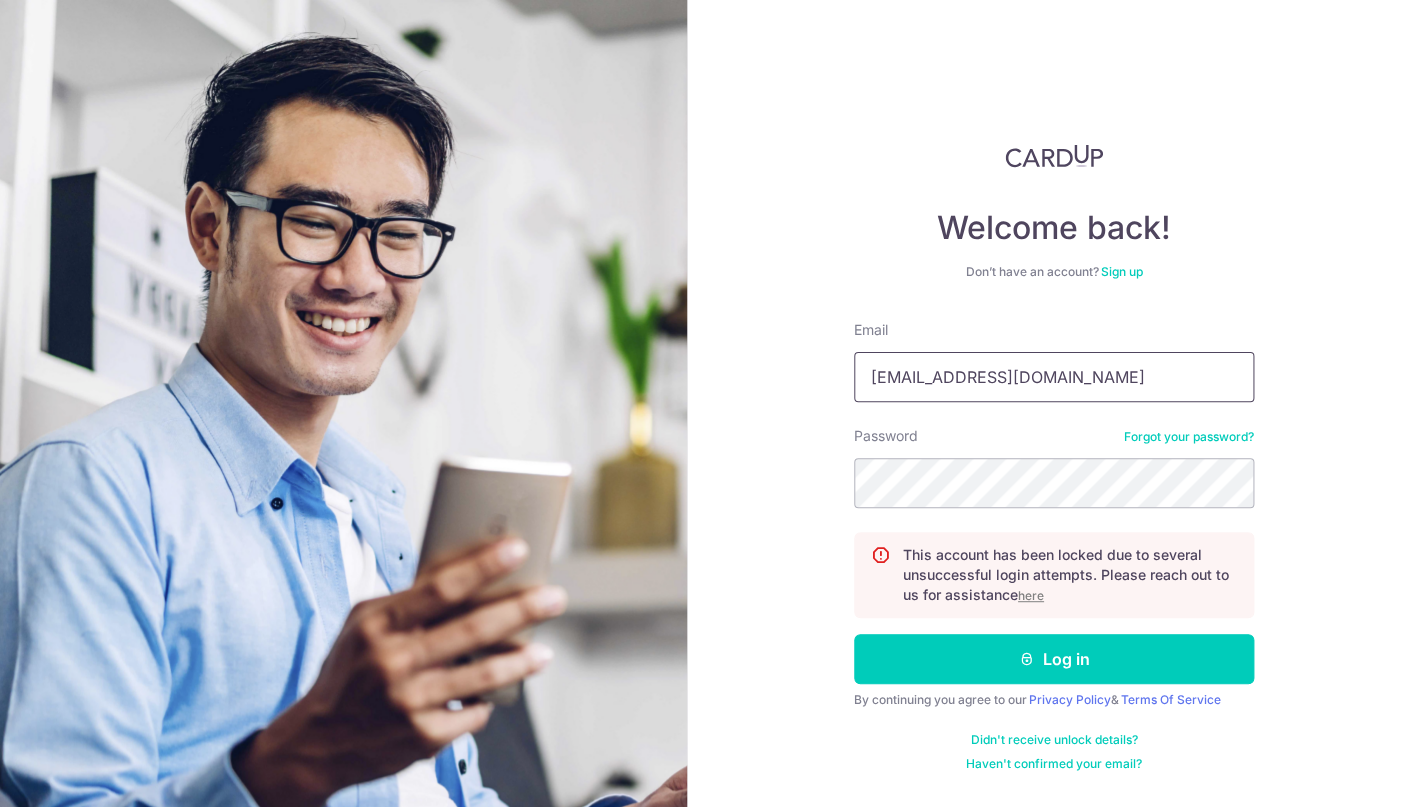 type on "[EMAIL_ADDRESS][DOMAIN_NAME]" 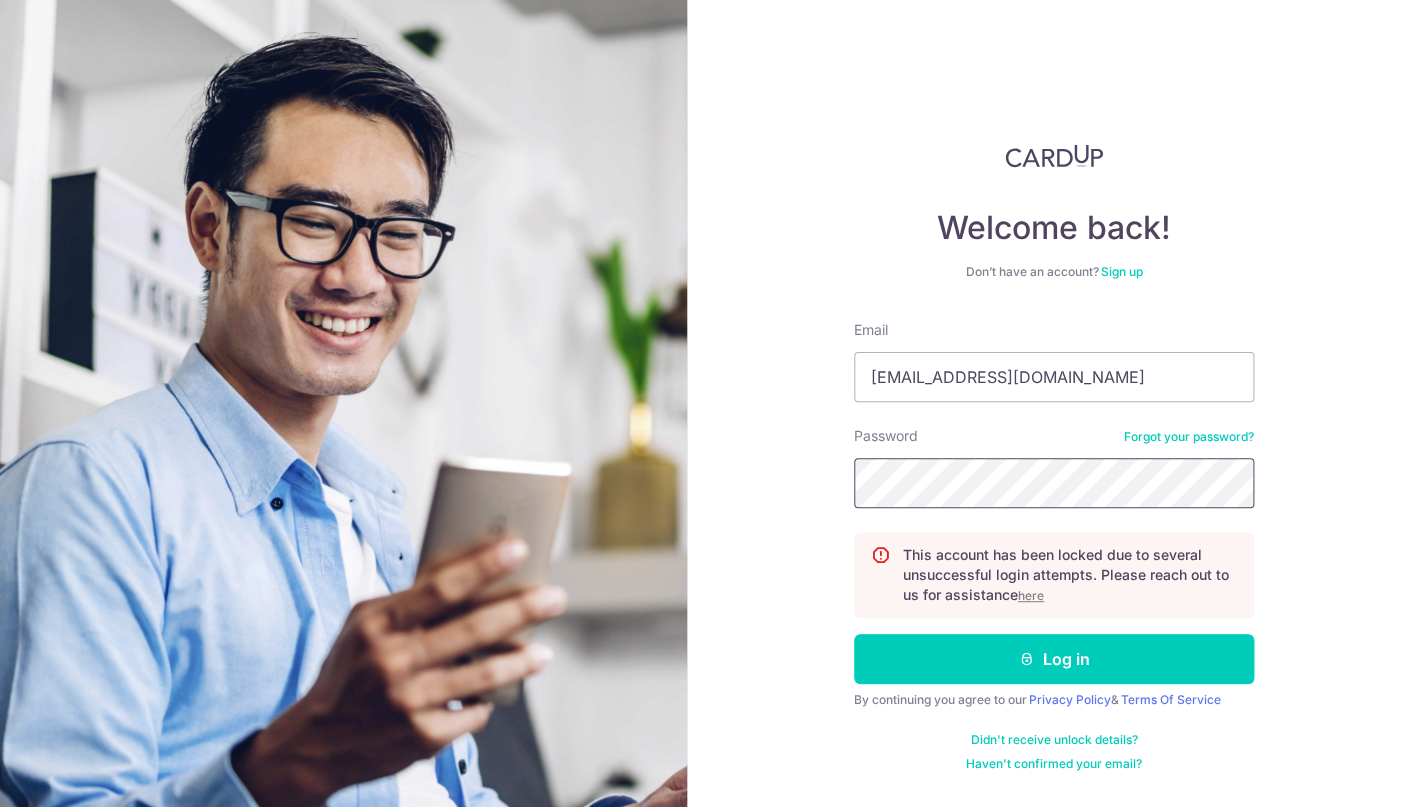 click on "Log in" at bounding box center [1054, 659] 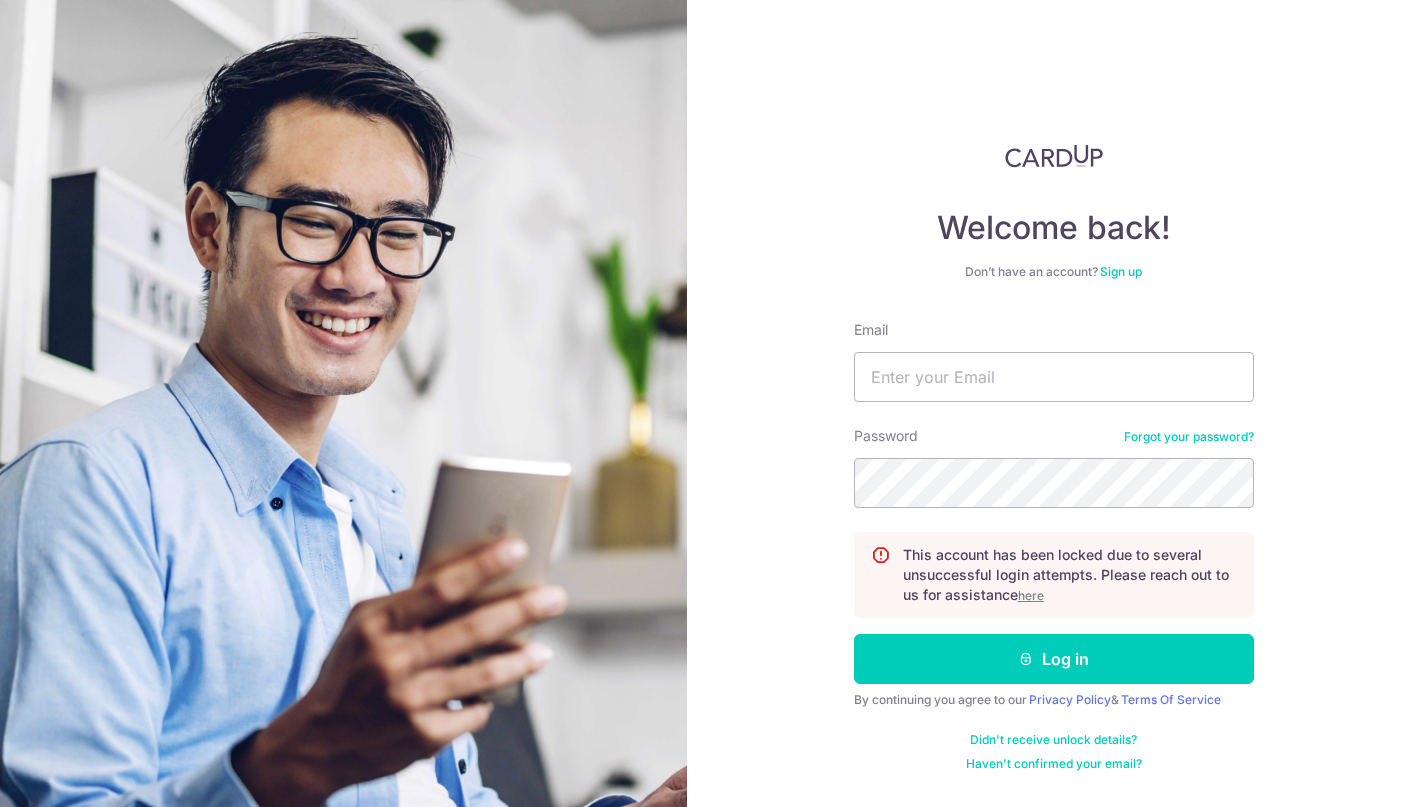 scroll, scrollTop: 0, scrollLeft: 0, axis: both 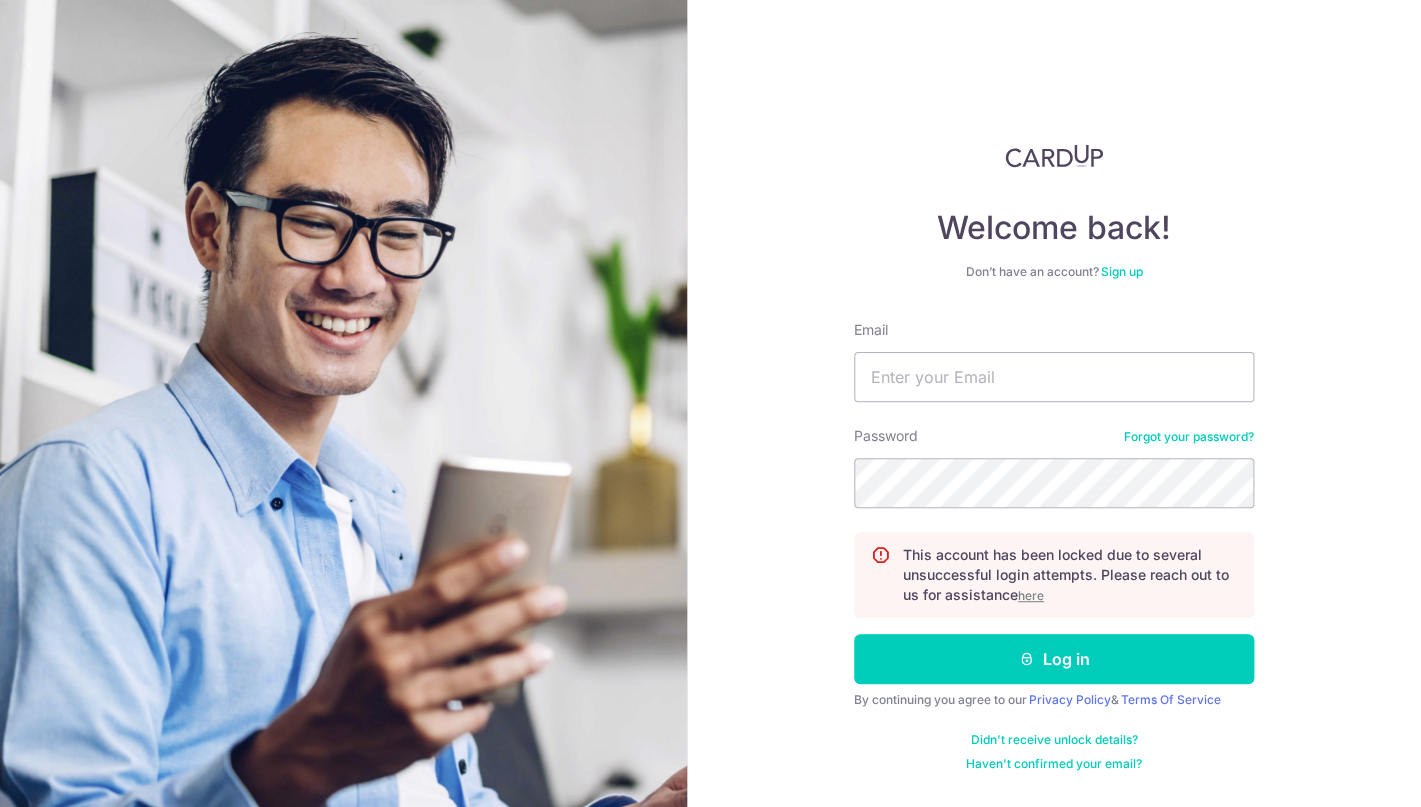 click on "here" at bounding box center [1031, 595] 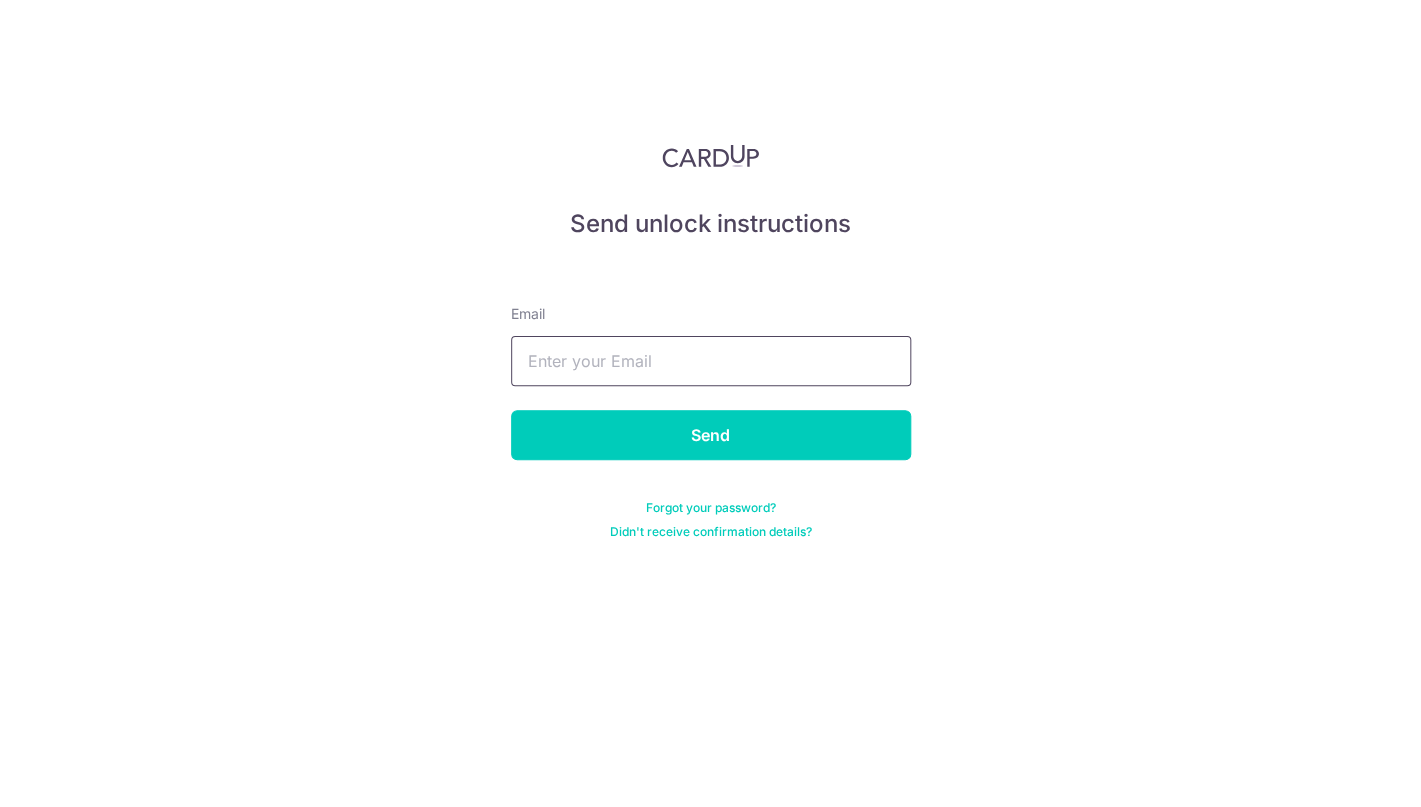 click at bounding box center [711, 361] 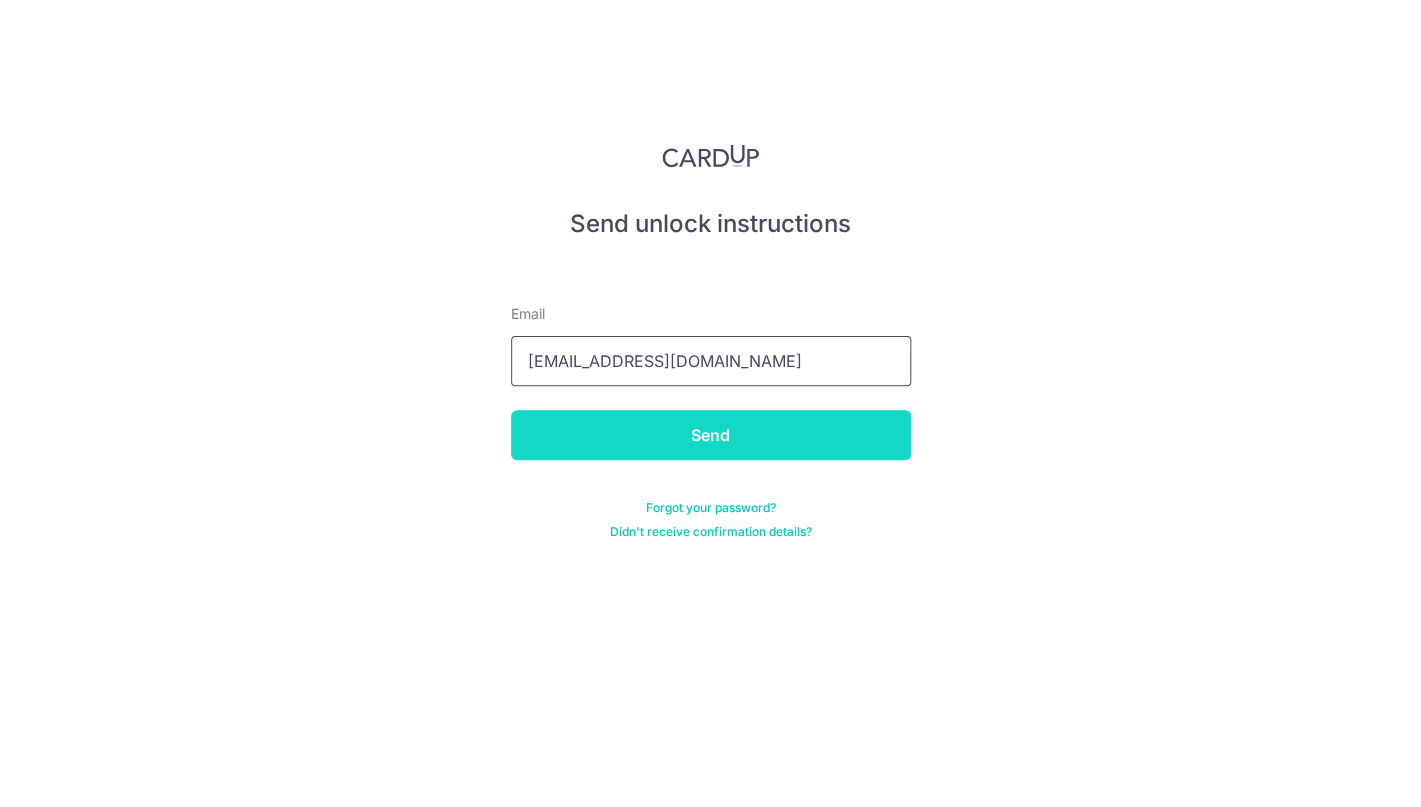type on "[EMAIL_ADDRESS][DOMAIN_NAME]" 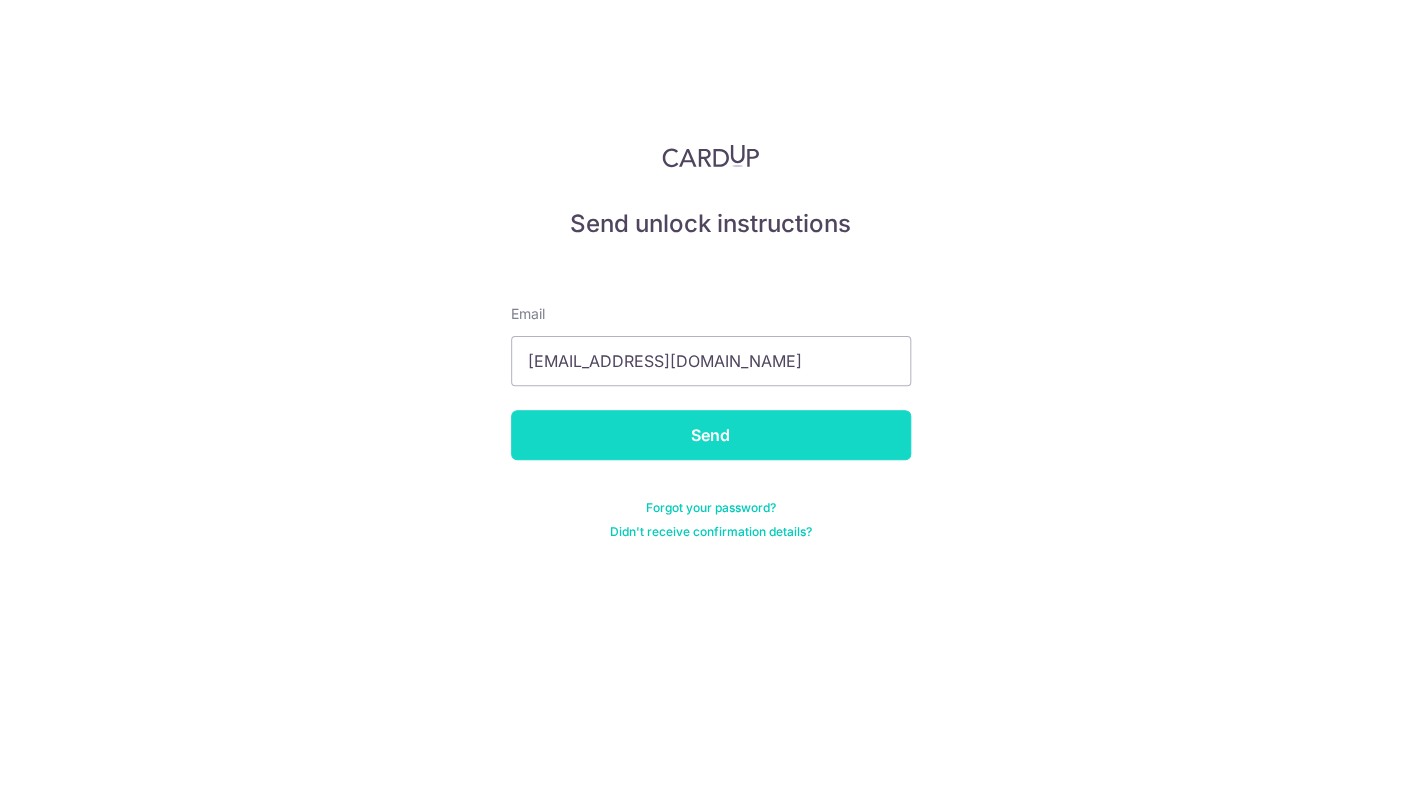click on "Send" at bounding box center [711, 435] 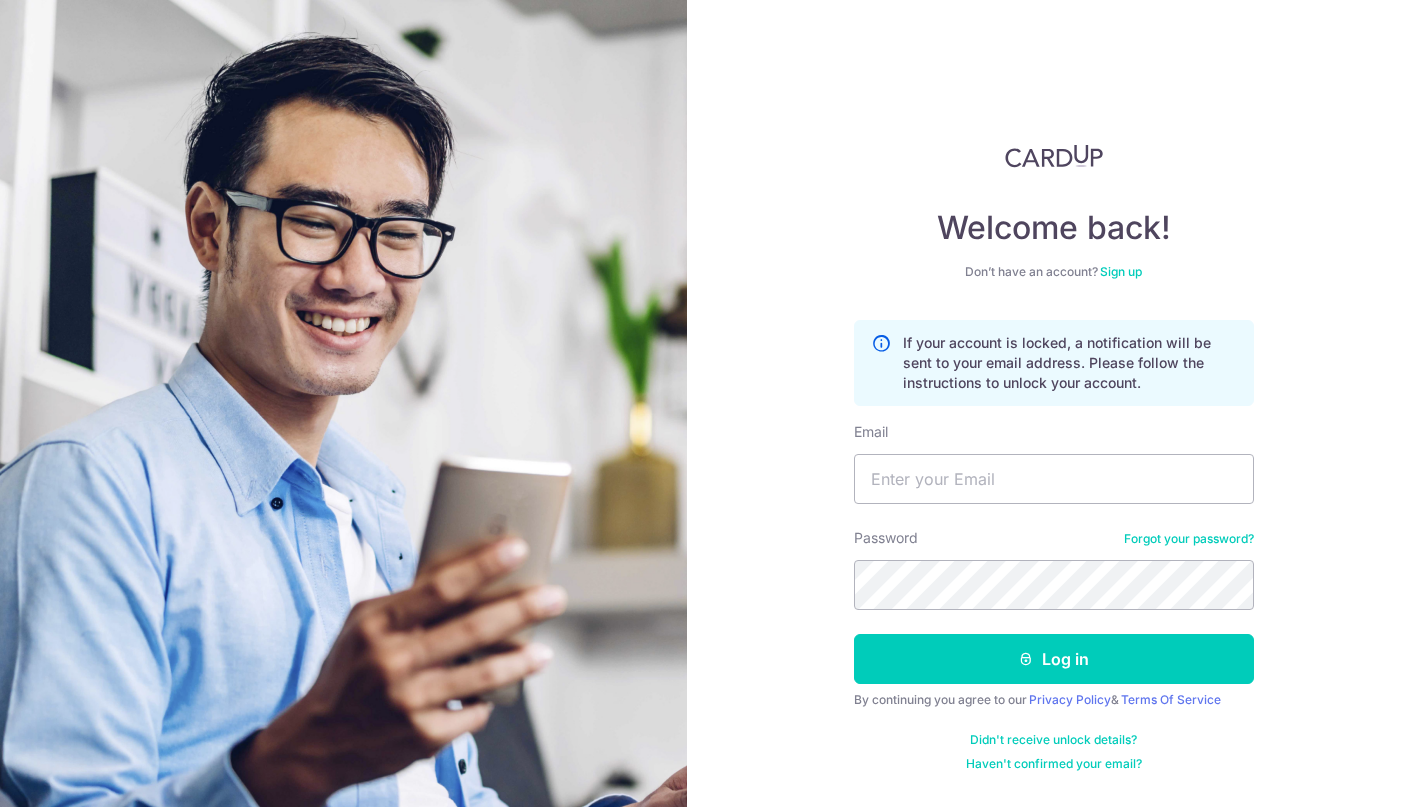 scroll, scrollTop: 0, scrollLeft: 0, axis: both 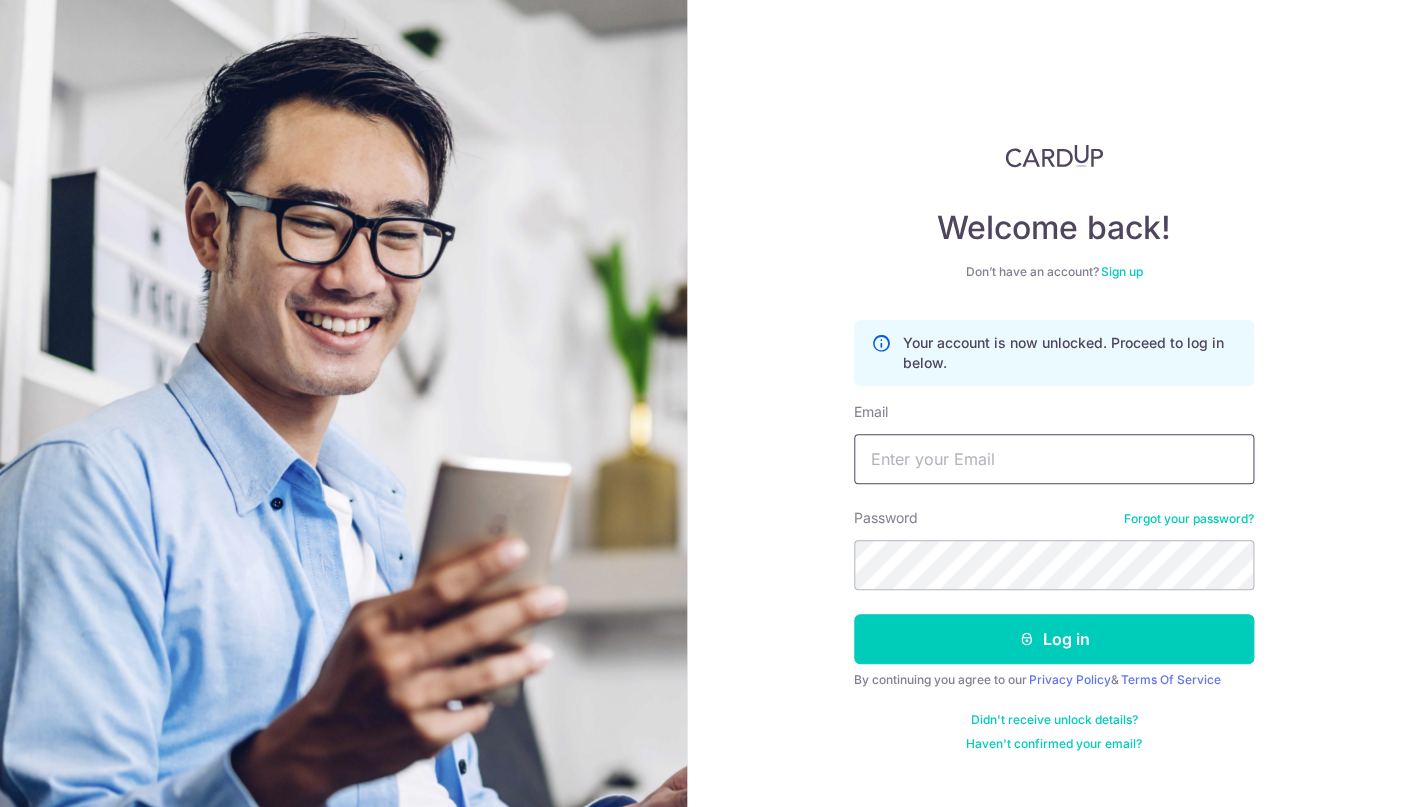 click on "Email" at bounding box center [1054, 459] 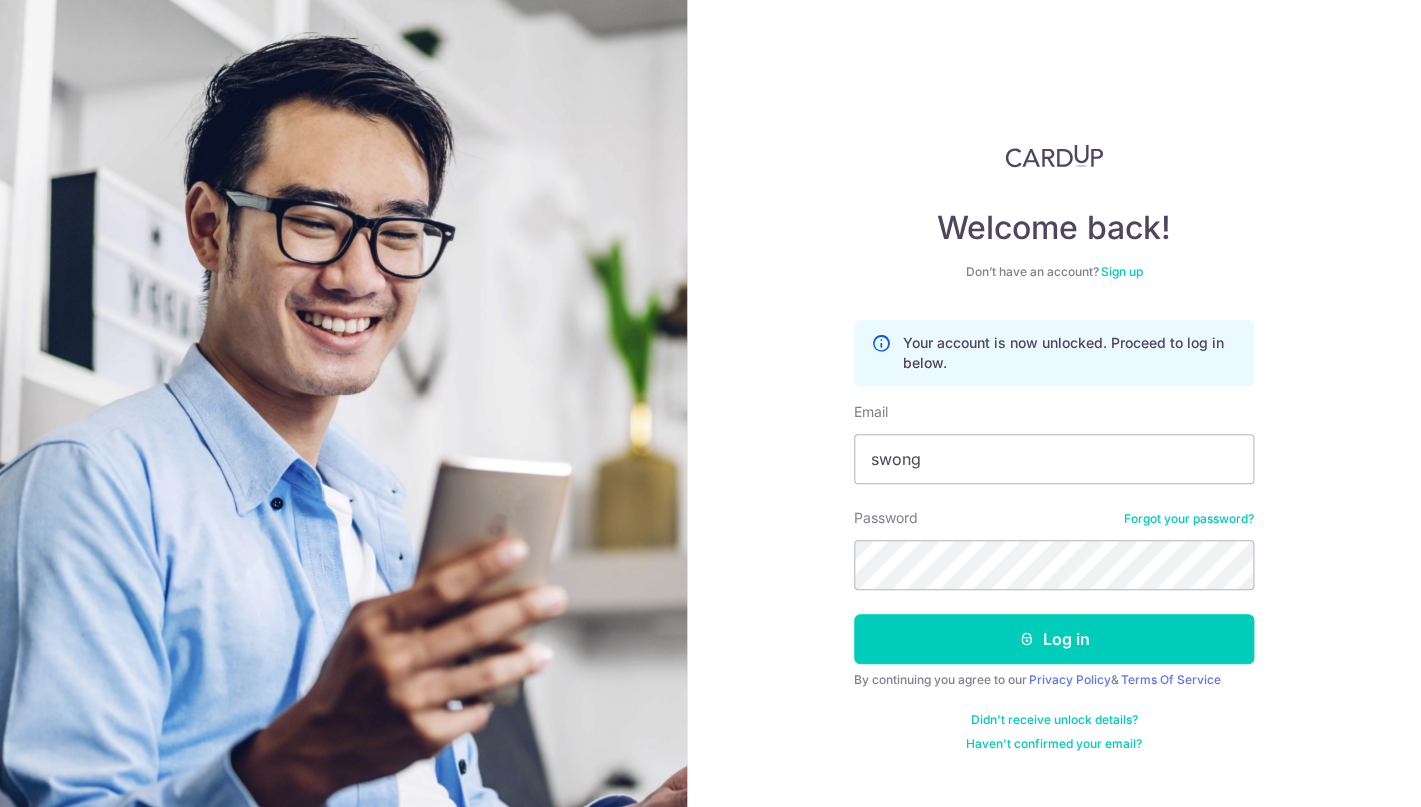 click on "Your account is now unlocked. Proceed to log in below.
Email
swong
Password
Forgot your password?
Log in
By continuing you agree to our
Privacy Policy
&  Terms Of Service
Didn't receive unlock details?
Haven't confirmed your email?" at bounding box center [1054, 536] 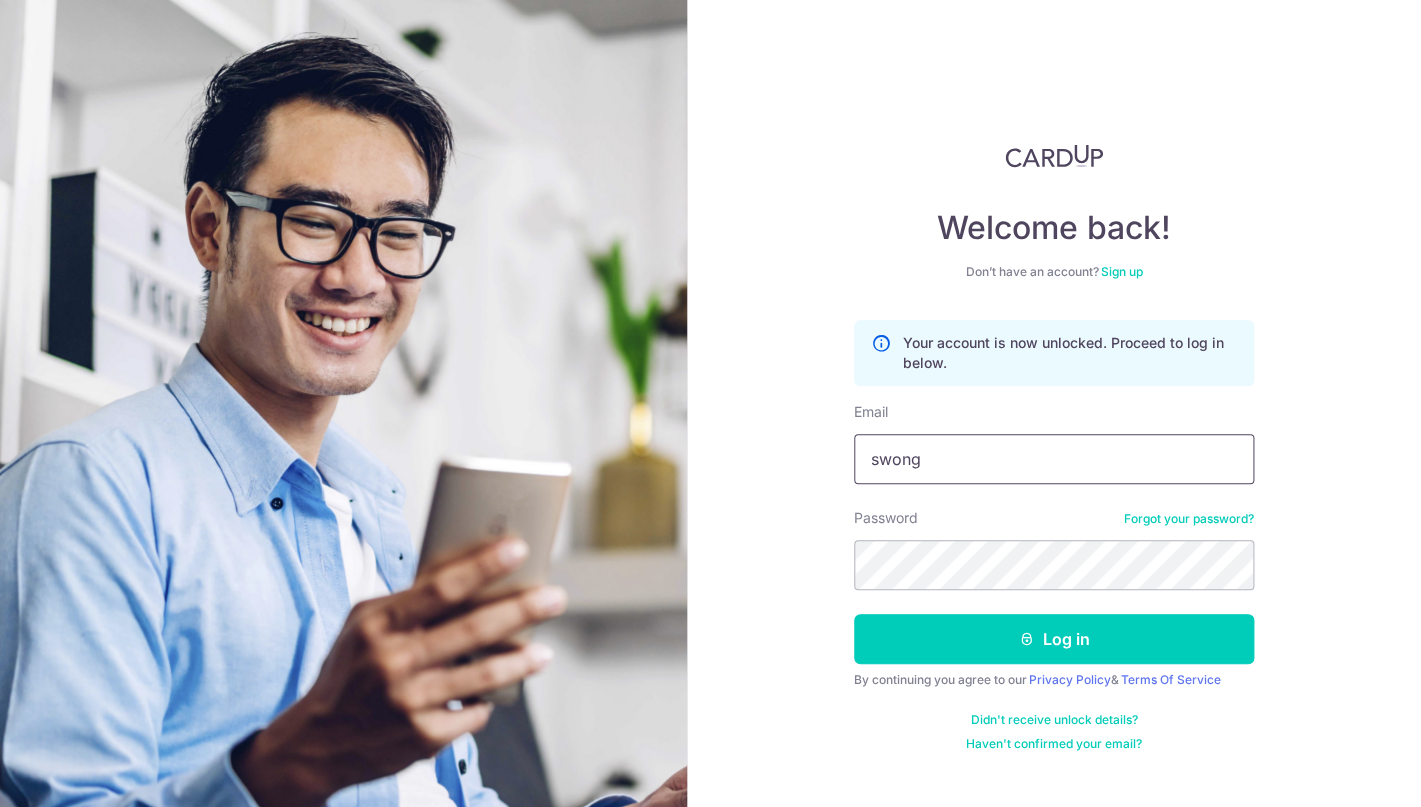 click on "swong" at bounding box center (1054, 459) 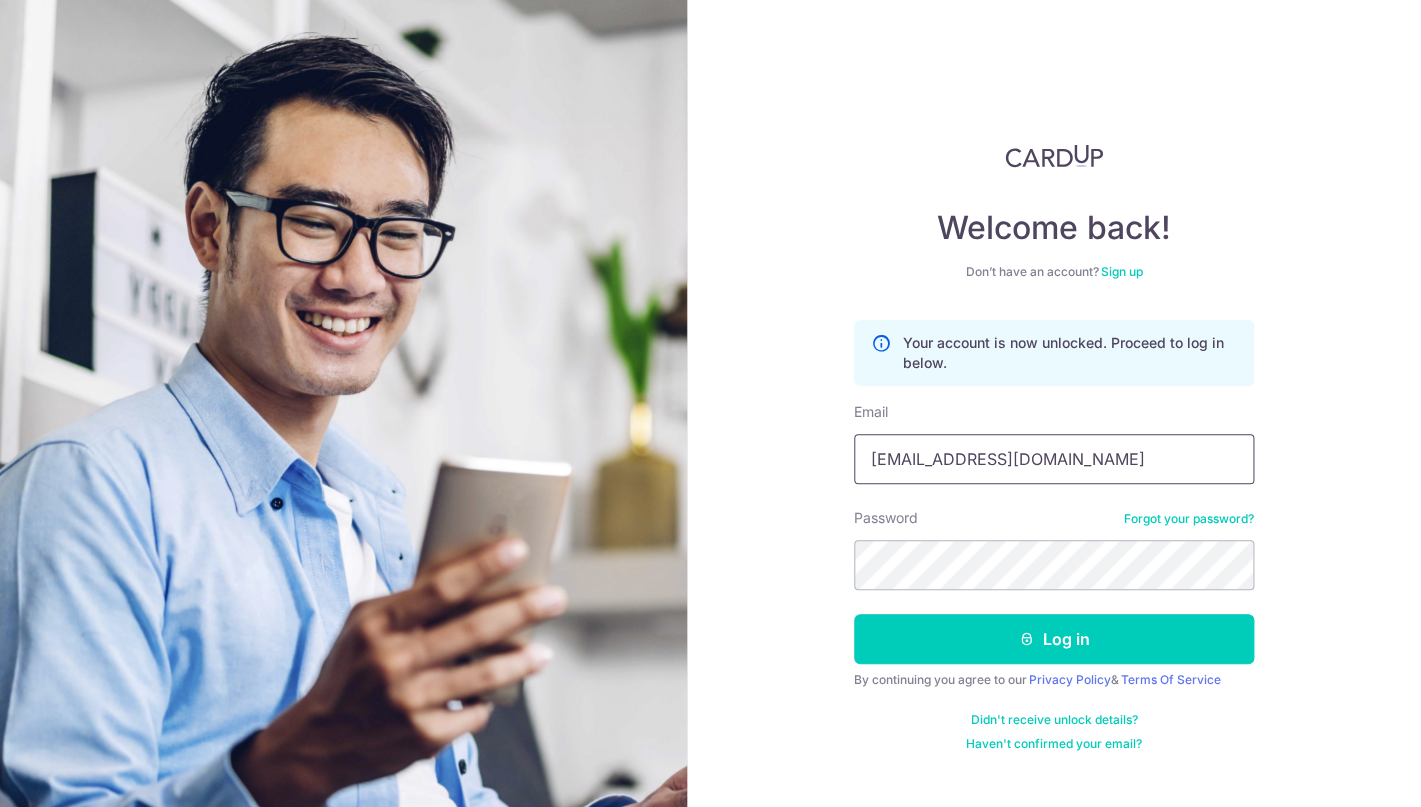 type on "[EMAIL_ADDRESS][DOMAIN_NAME]" 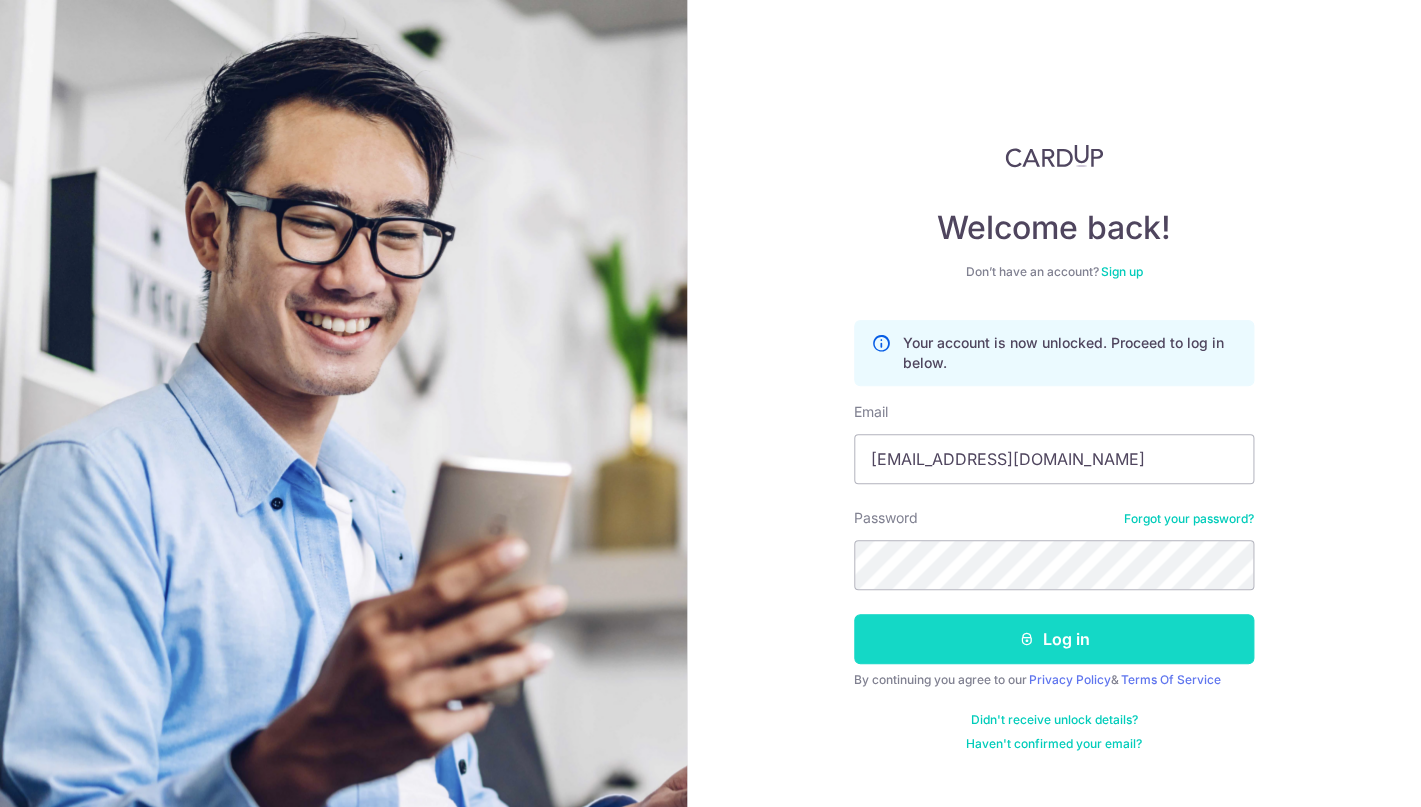 click on "Log in" at bounding box center [1054, 639] 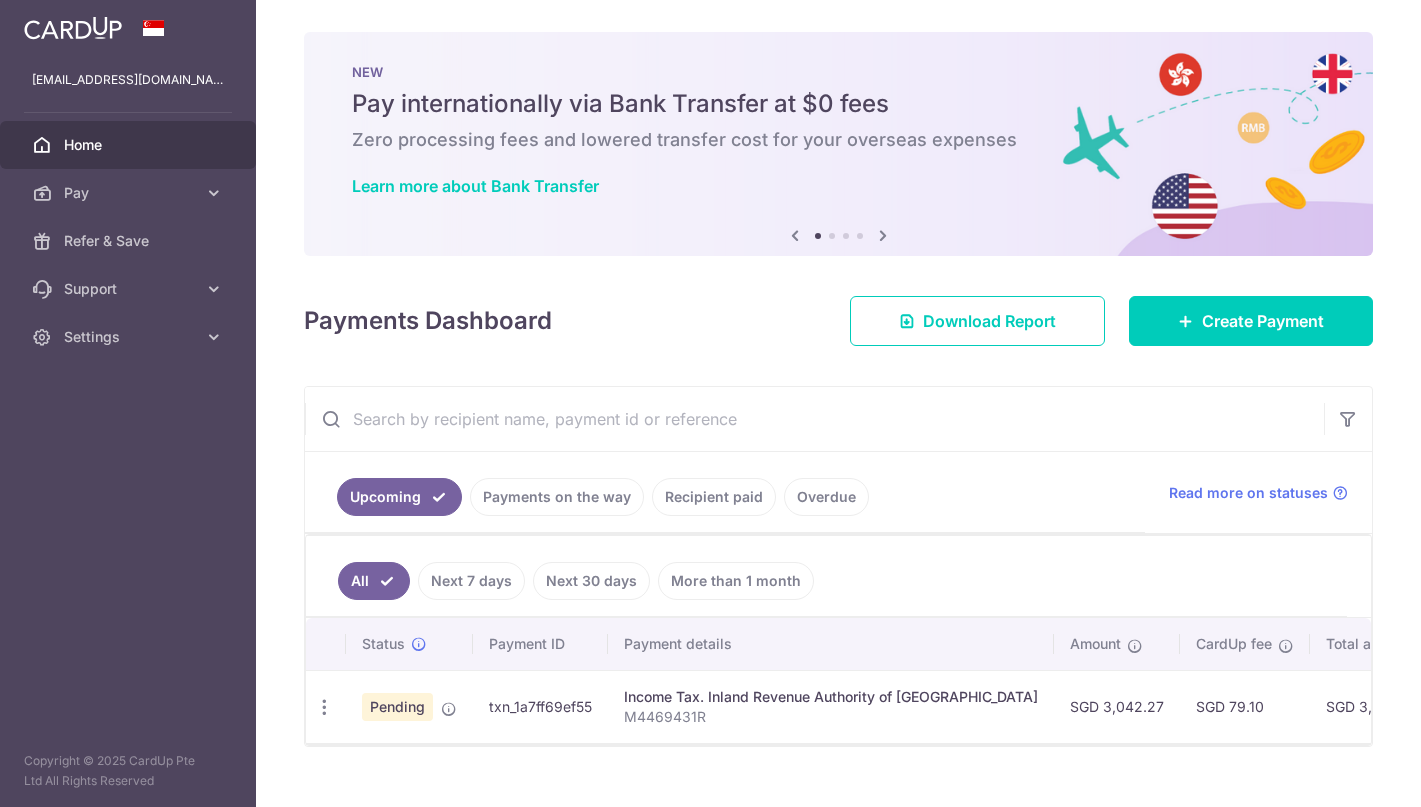 scroll, scrollTop: 0, scrollLeft: 0, axis: both 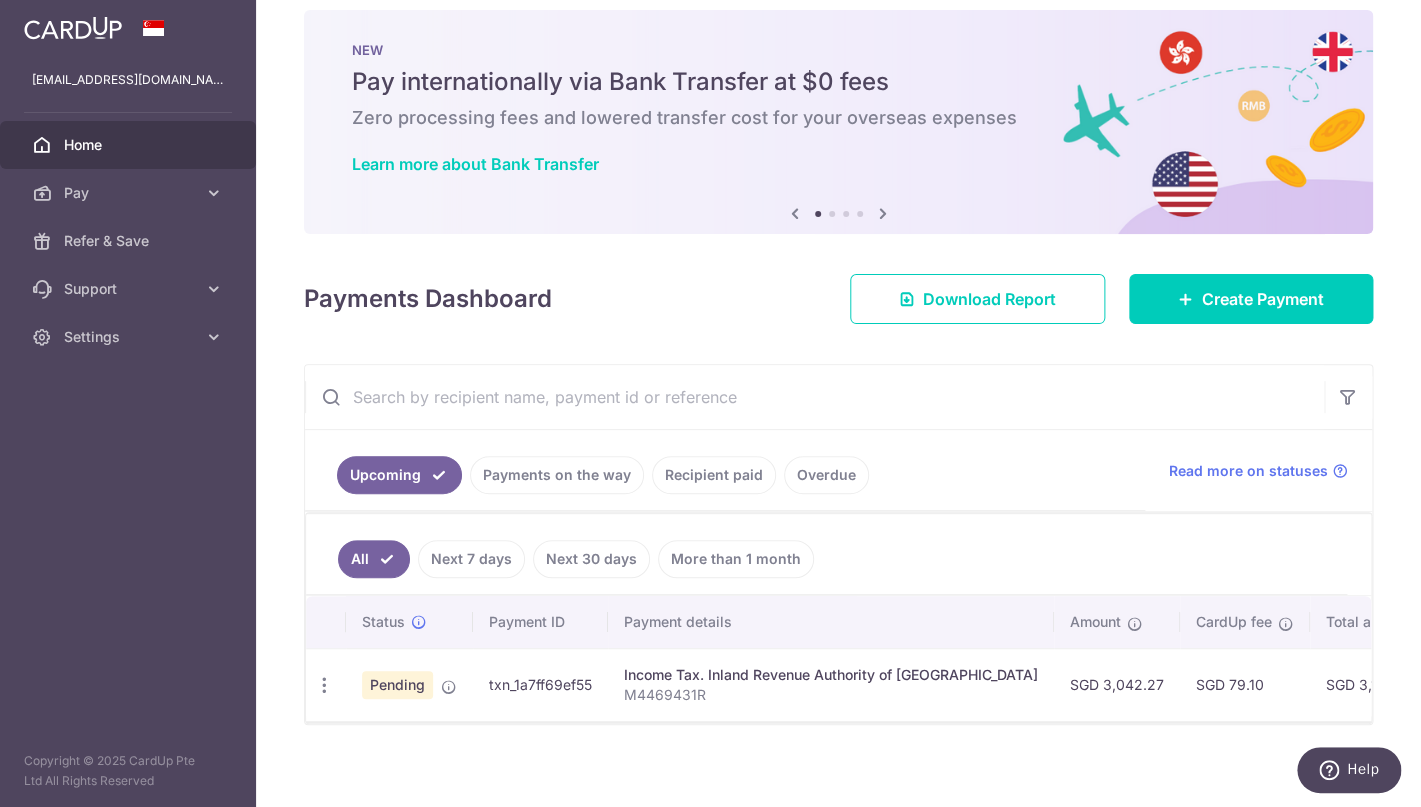 click on "Pending" at bounding box center (397, 685) 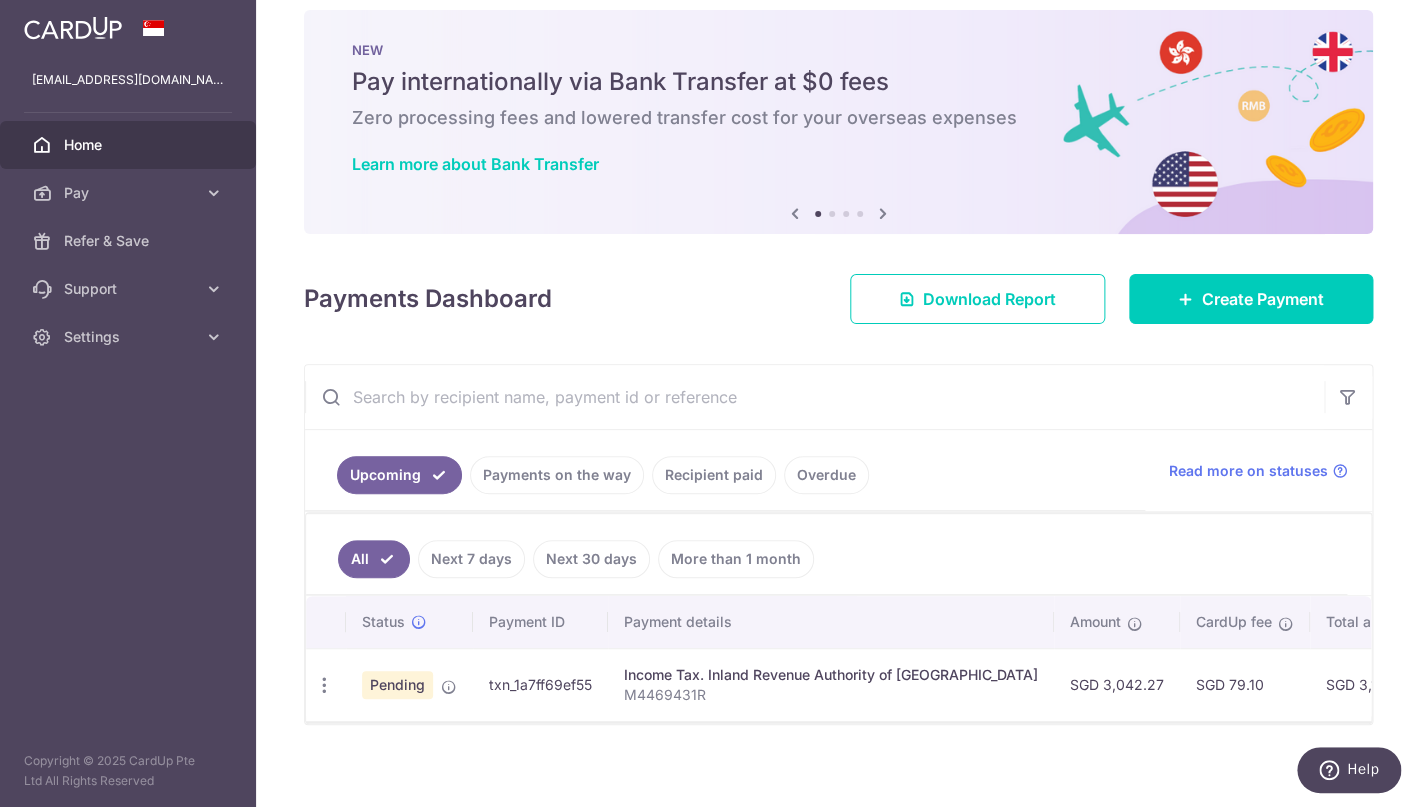 scroll, scrollTop: 35, scrollLeft: 0, axis: vertical 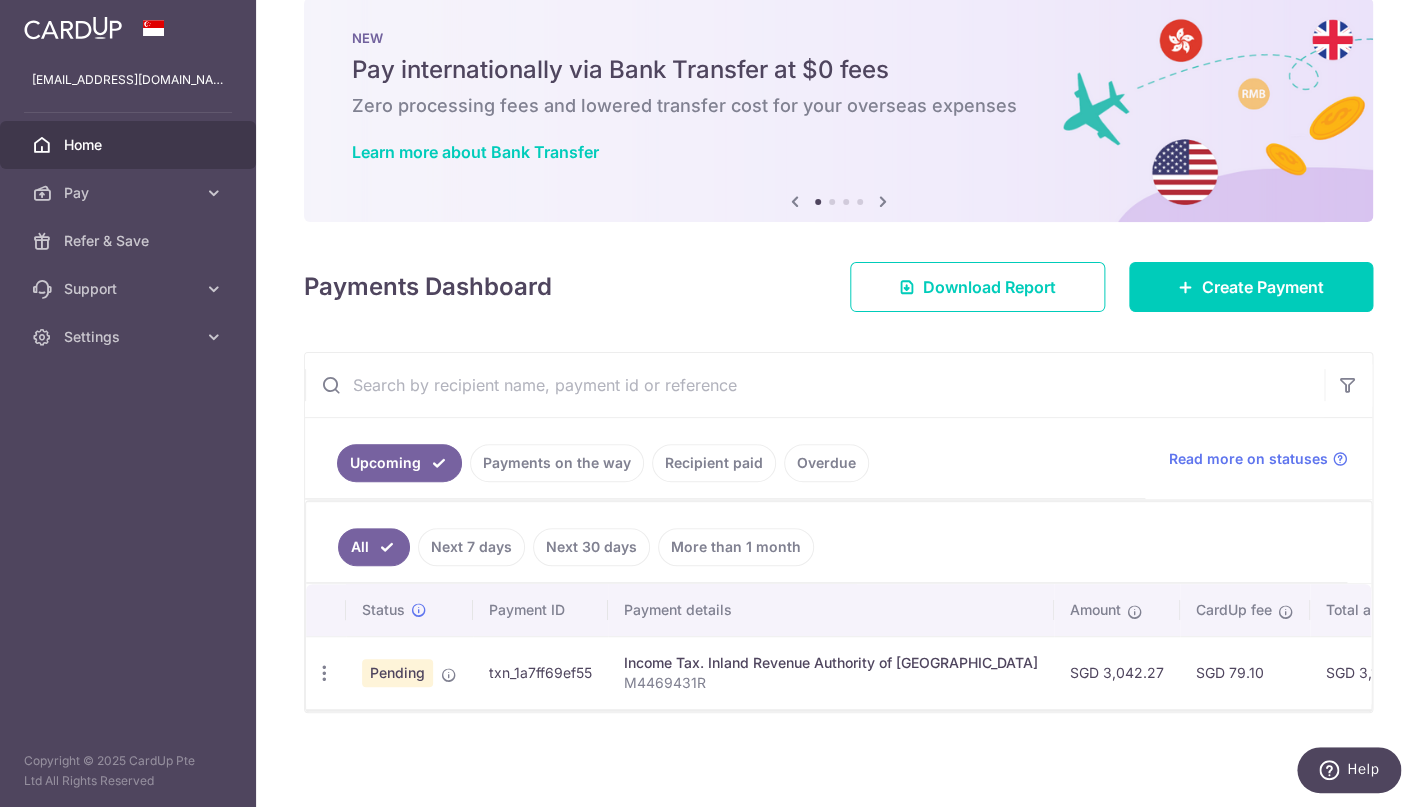 click on "SGD 3,121.37" at bounding box center (1370, 672) 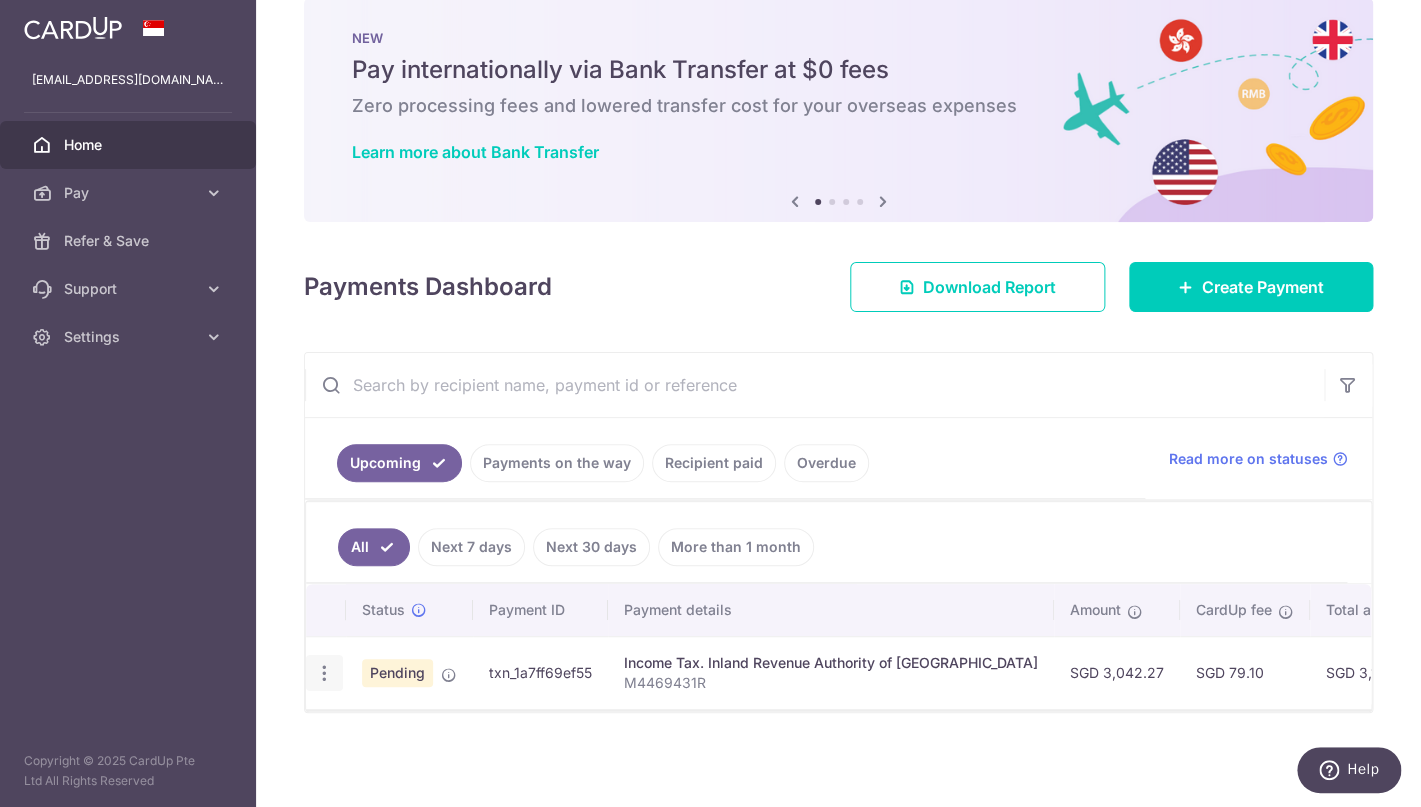 click on "Update payment
Cancel payment" at bounding box center (324, 673) 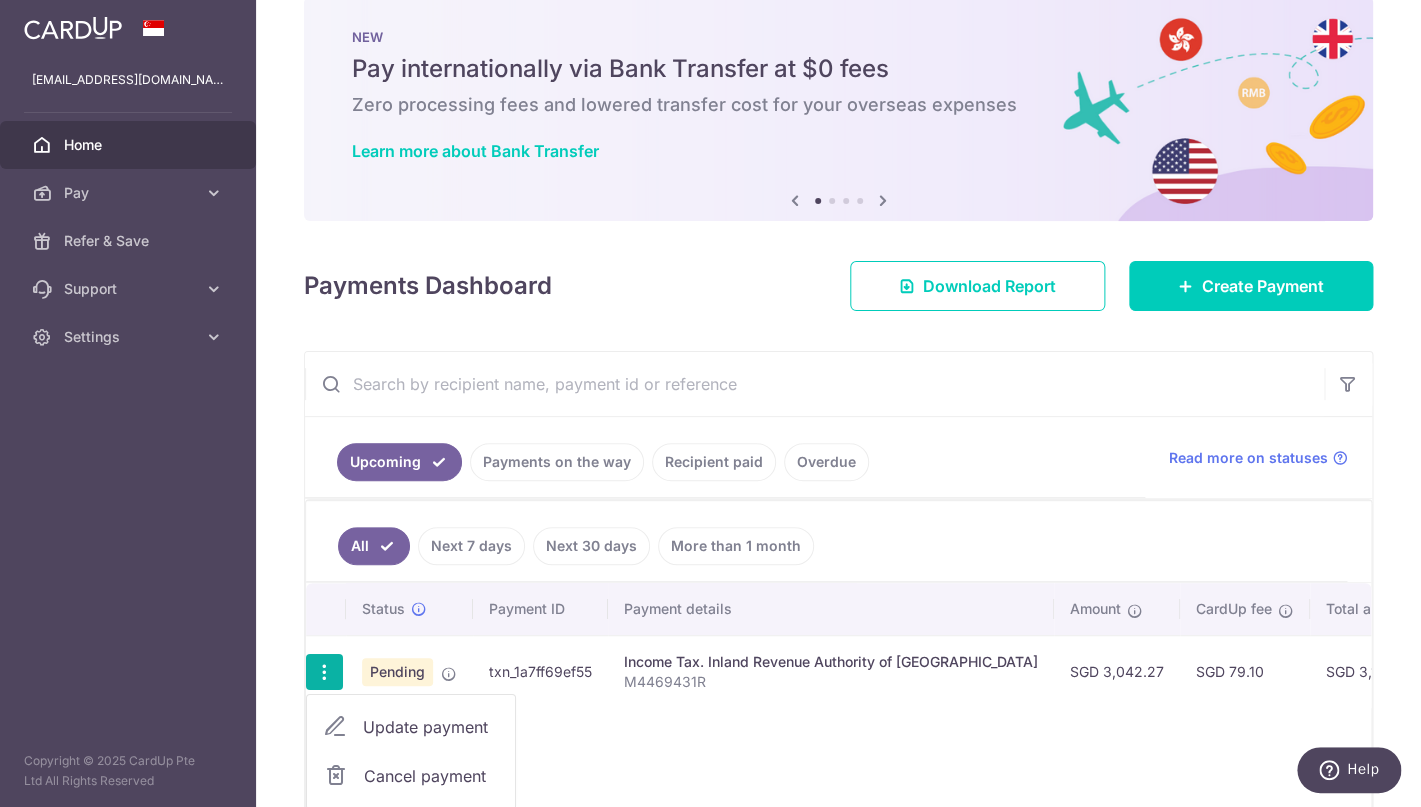 click on "Status
Payment ID
Payment details
Amount
CardUp fee
Total amt.
Charge date
Due date
Payment method
Update payment
Cancel payment
Pending
txn_1a7ff69ef55
Income Tax. Inland Revenue Authority of [GEOGRAPHIC_DATA]
M4469431R
SGD 3,042.27
SGD 79.10
[DATE]" at bounding box center (838, 708) 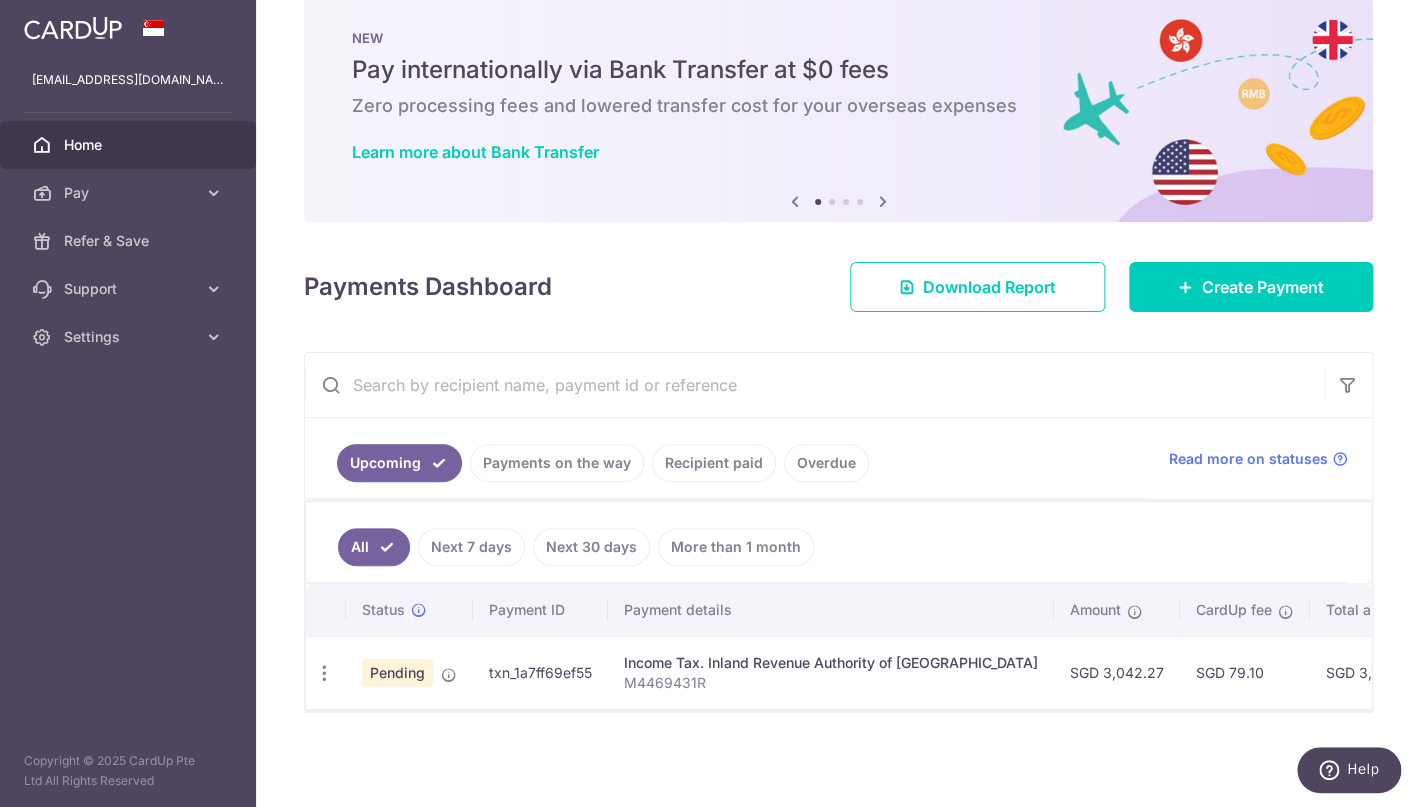 scroll, scrollTop: 0, scrollLeft: 0, axis: both 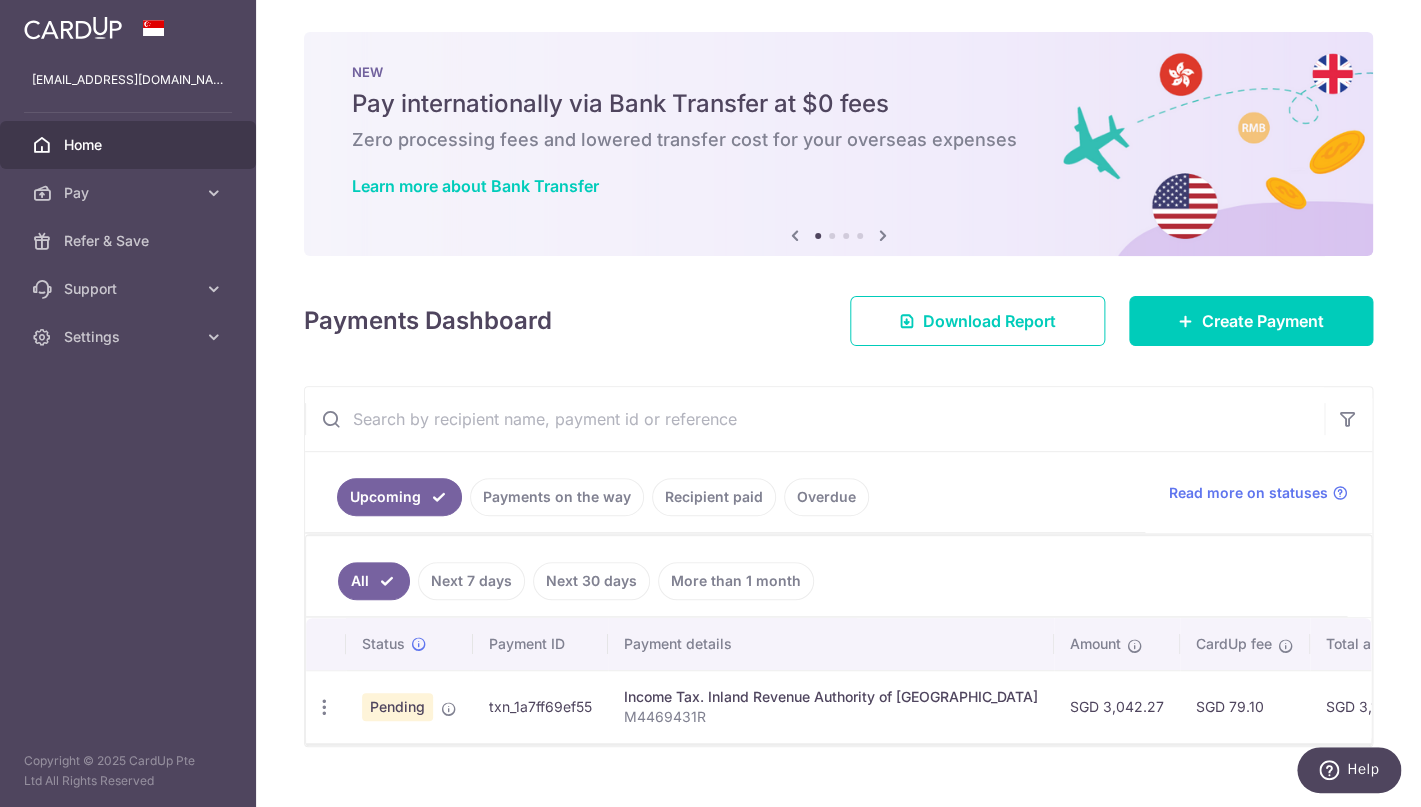 click on "Income Tax. Inland Revenue Authority of [GEOGRAPHIC_DATA]" at bounding box center (831, 697) 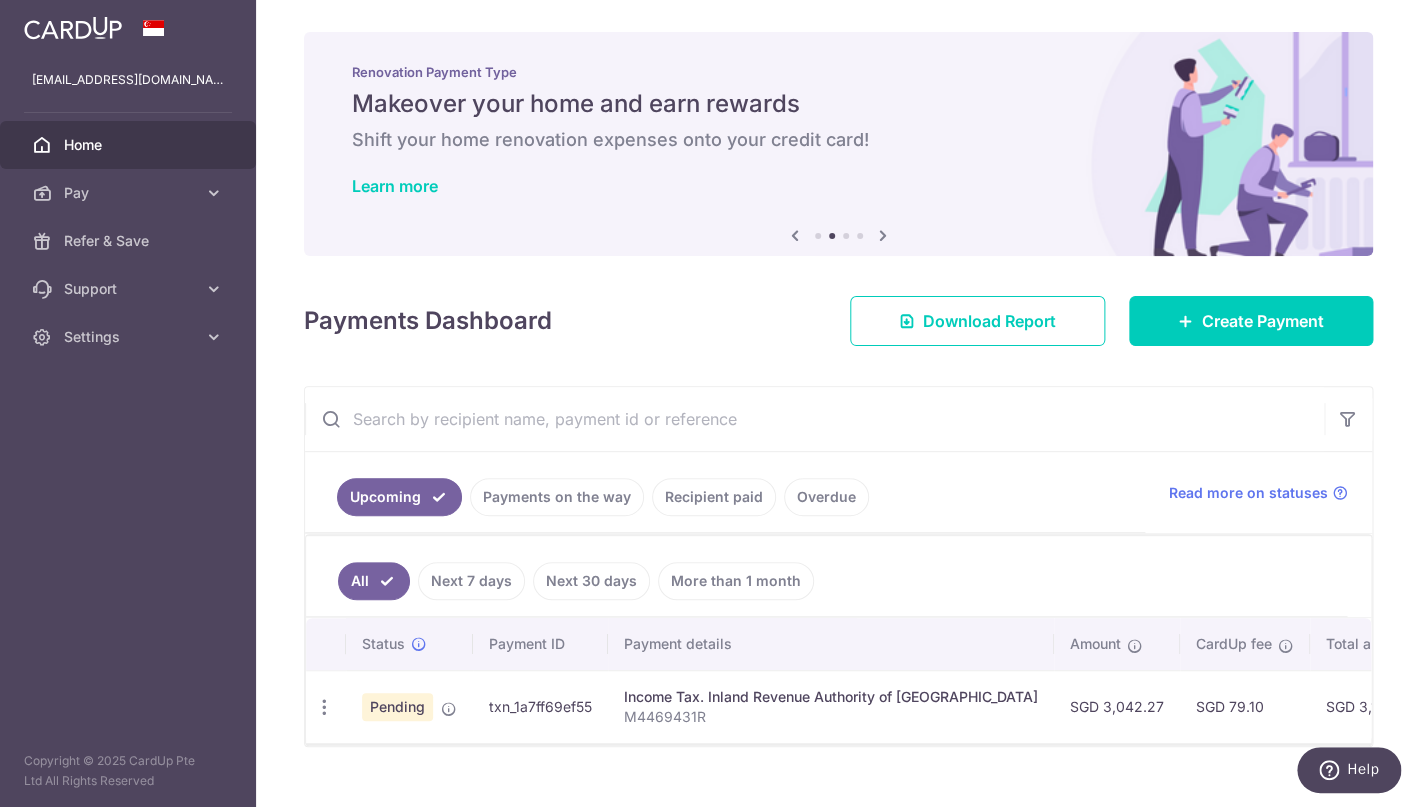 click on "Income Tax. Inland Revenue Authority of [GEOGRAPHIC_DATA]
M4469431R" at bounding box center [831, 706] 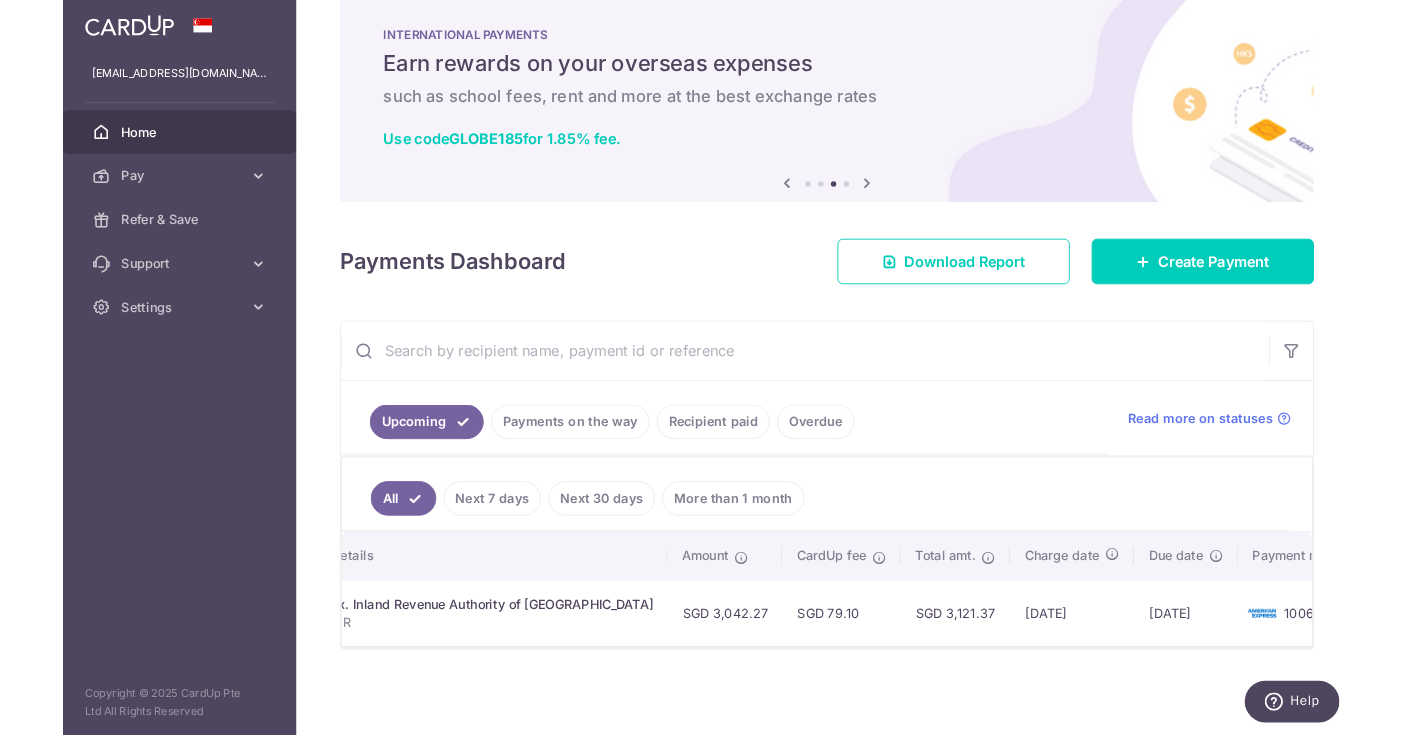 scroll, scrollTop: 0, scrollLeft: 0, axis: both 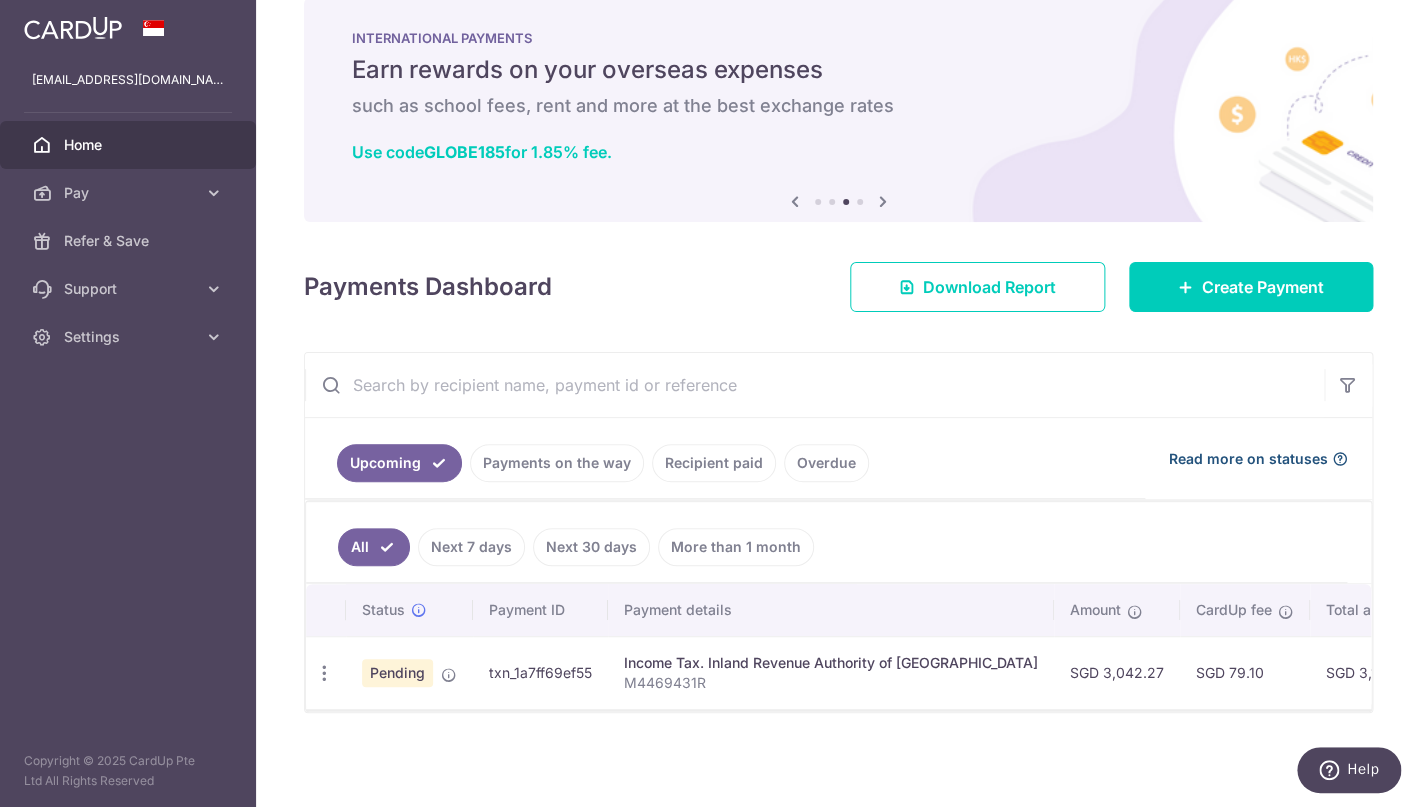 click on "Read more on statuses" at bounding box center [1248, 459] 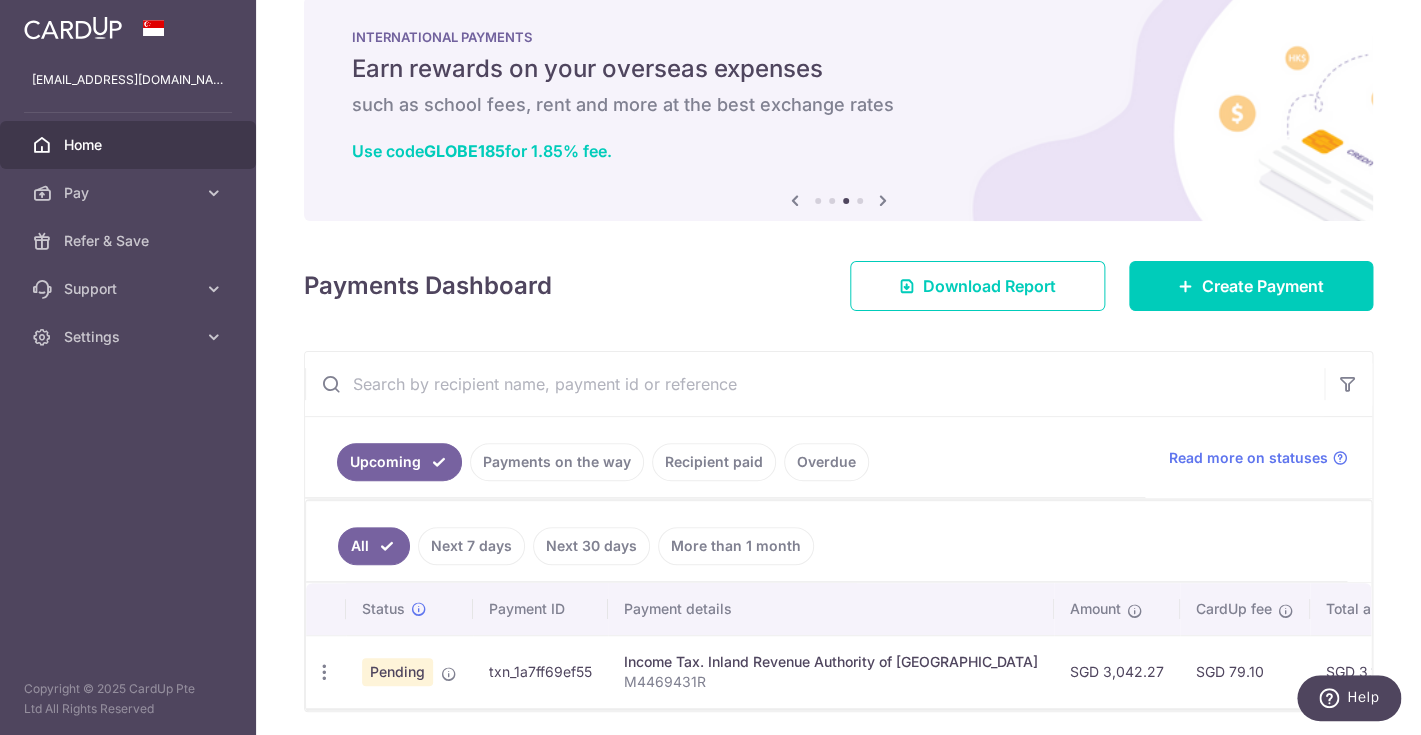 drag, startPoint x: 489, startPoint y: 674, endPoint x: 602, endPoint y: 678, distance: 113.07078 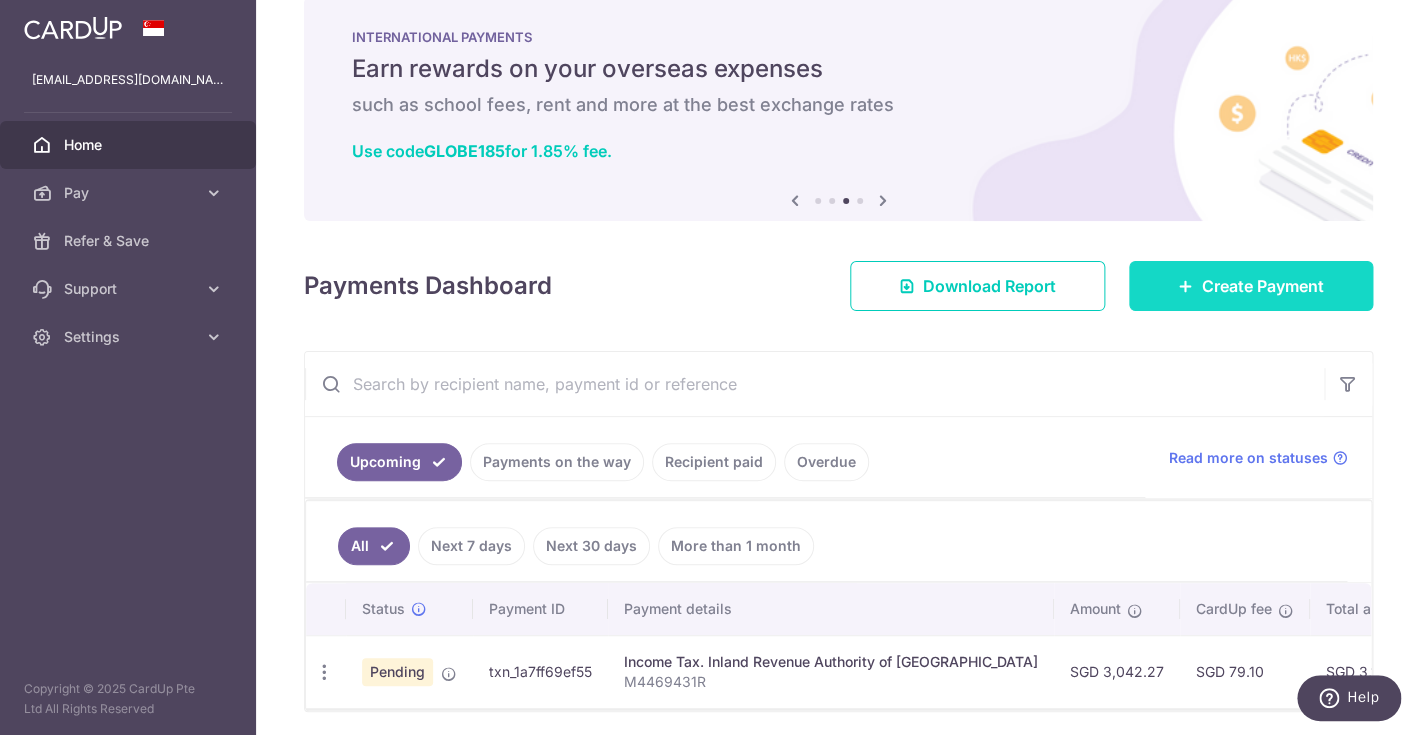 scroll, scrollTop: 0, scrollLeft: 0, axis: both 